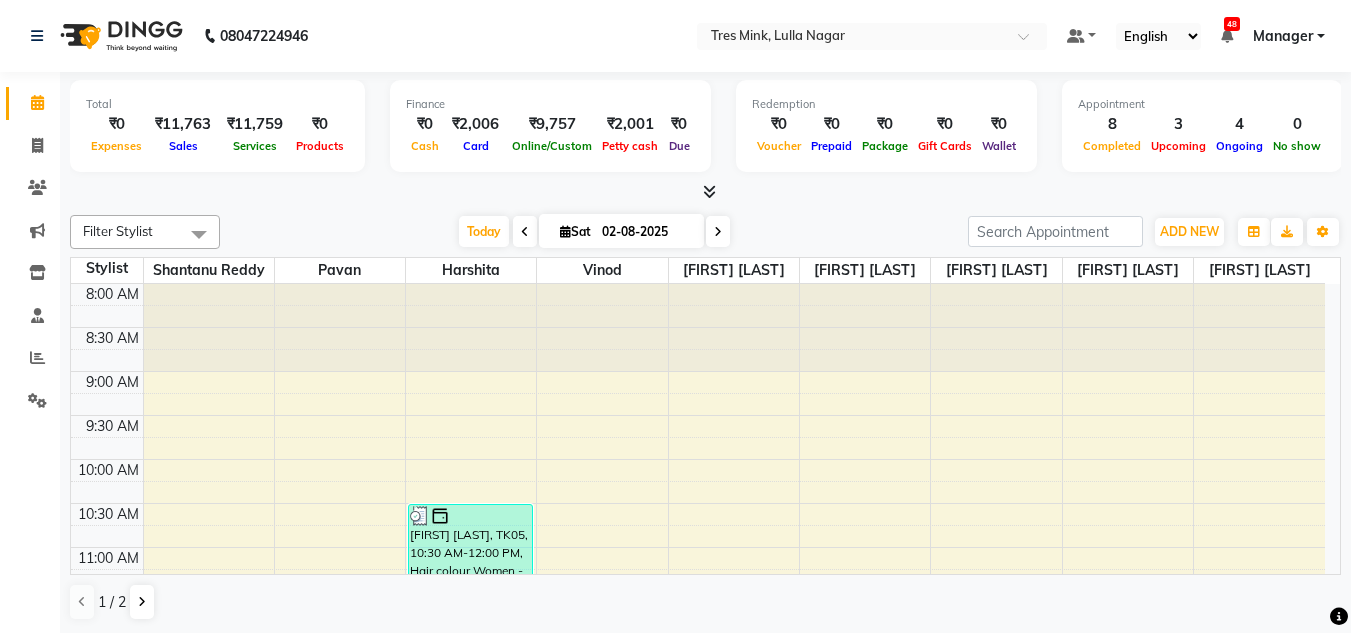 scroll, scrollTop: 1, scrollLeft: 0, axis: vertical 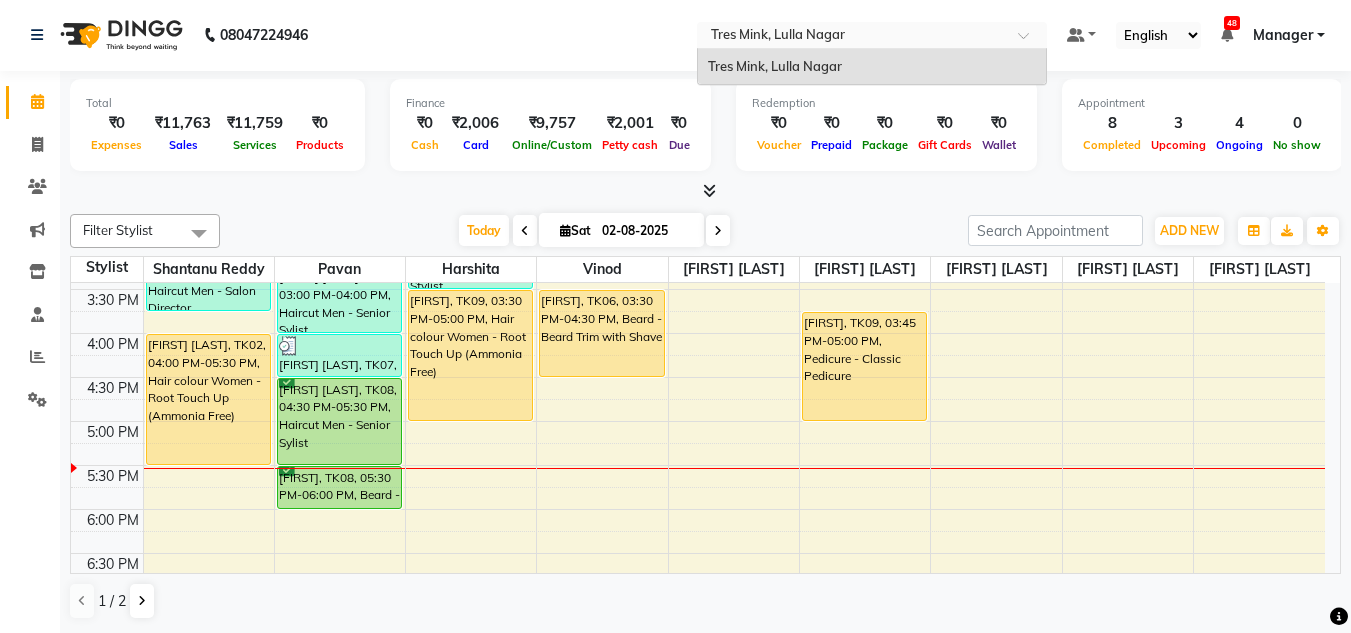 click at bounding box center (852, 37) 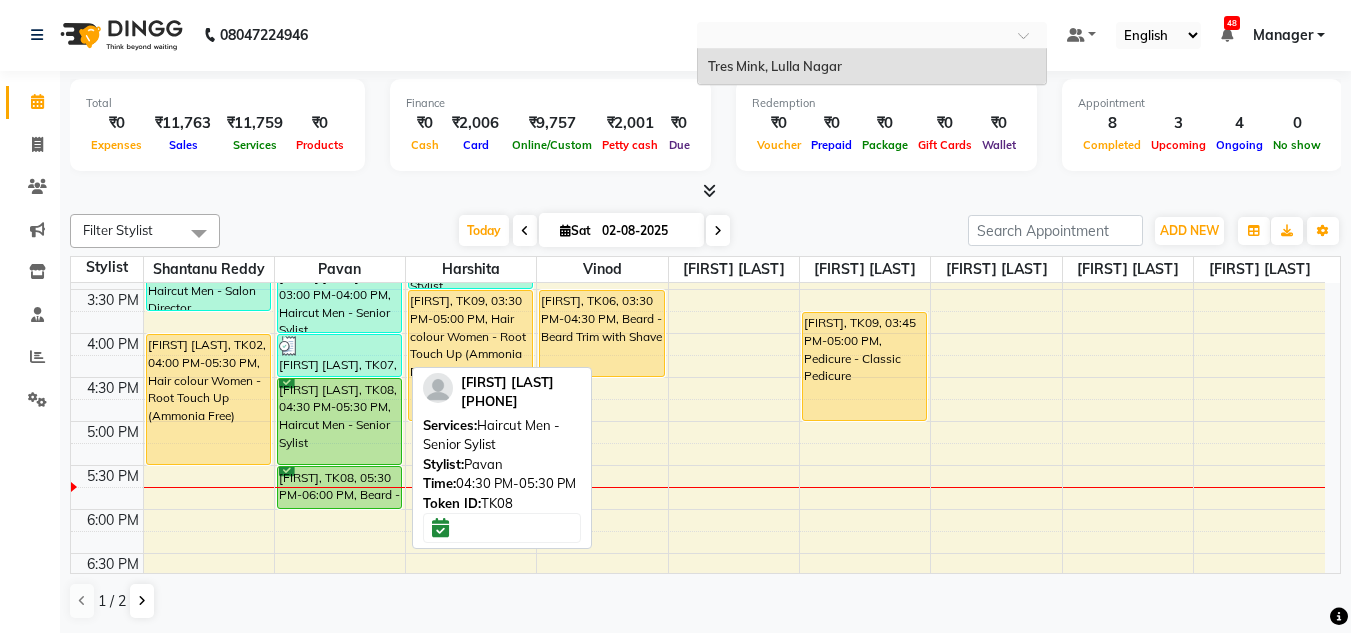 type 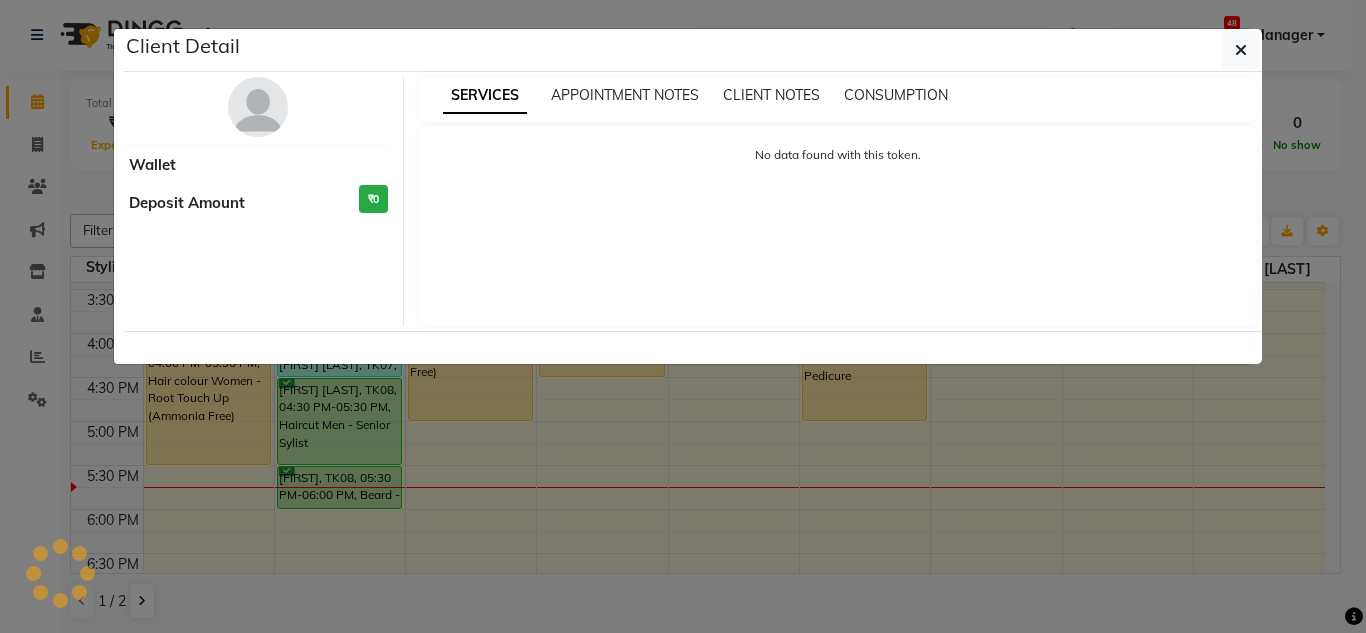 select on "6" 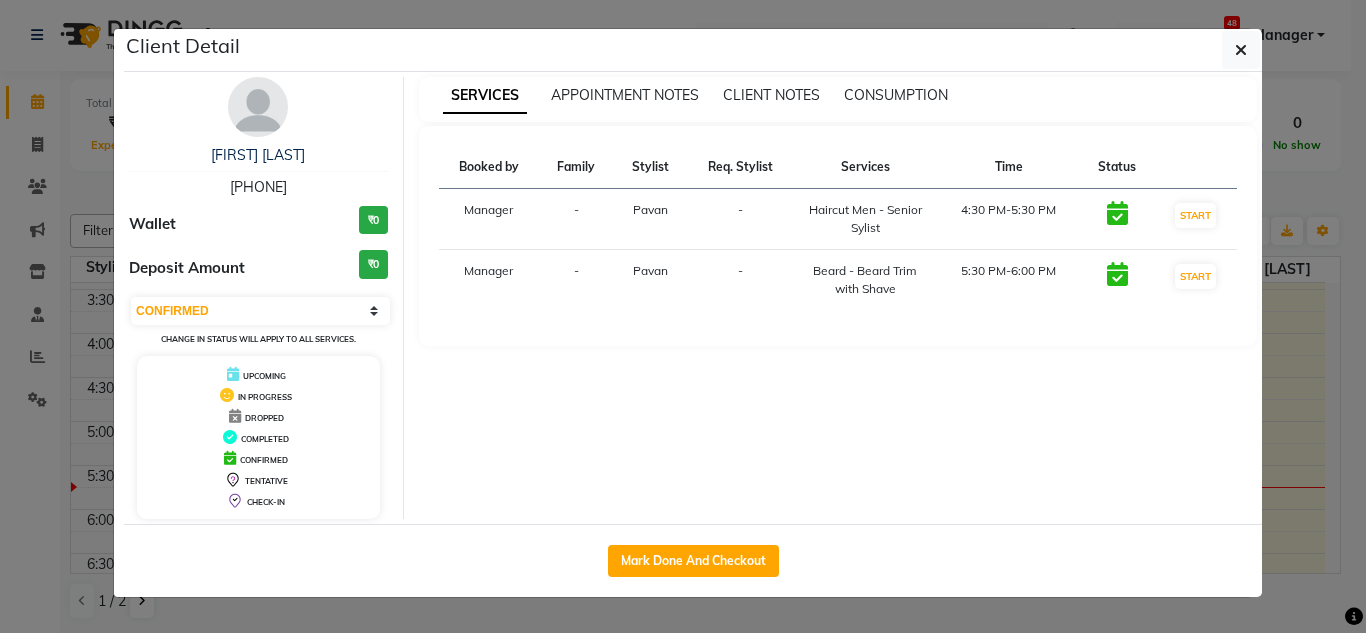 click on "Mark Done And Checkout" 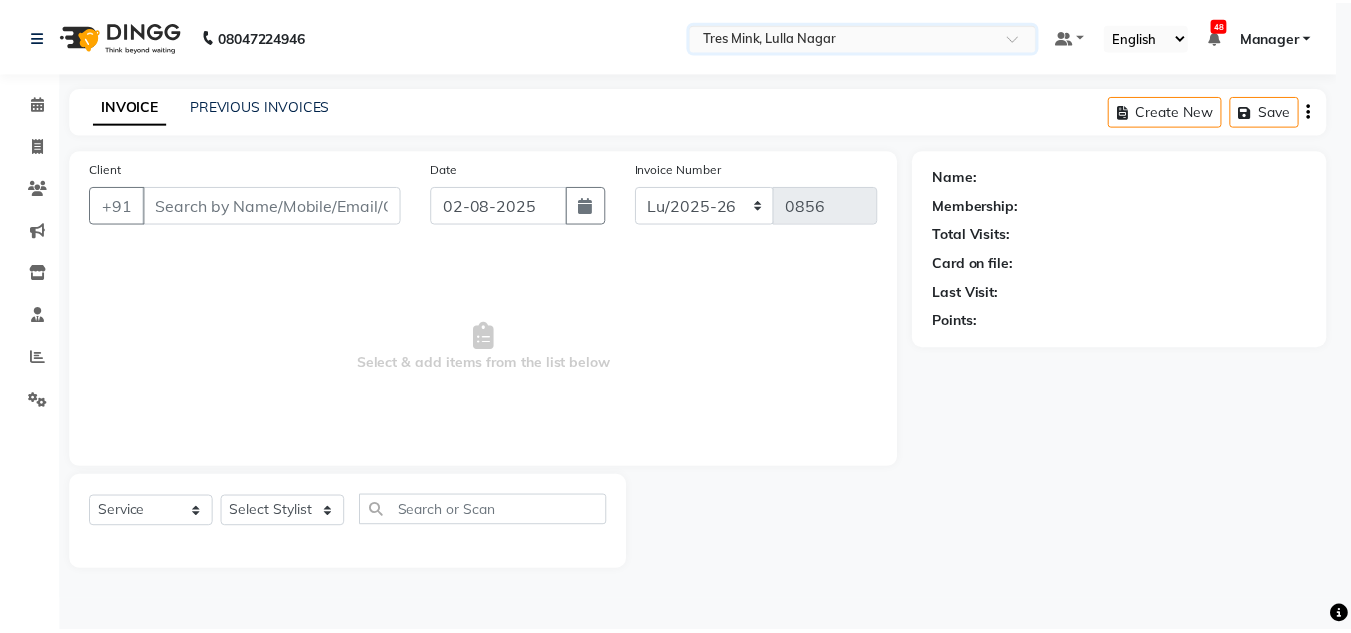 scroll, scrollTop: 0, scrollLeft: 0, axis: both 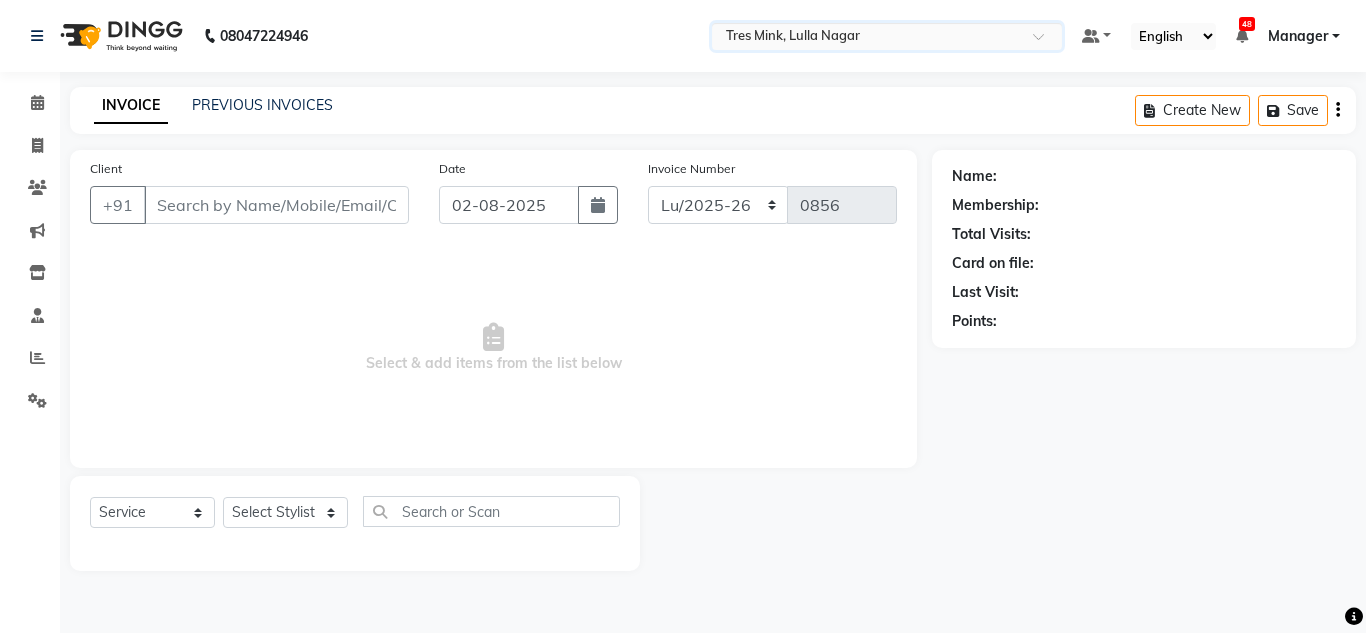 type on "[PHONE]" 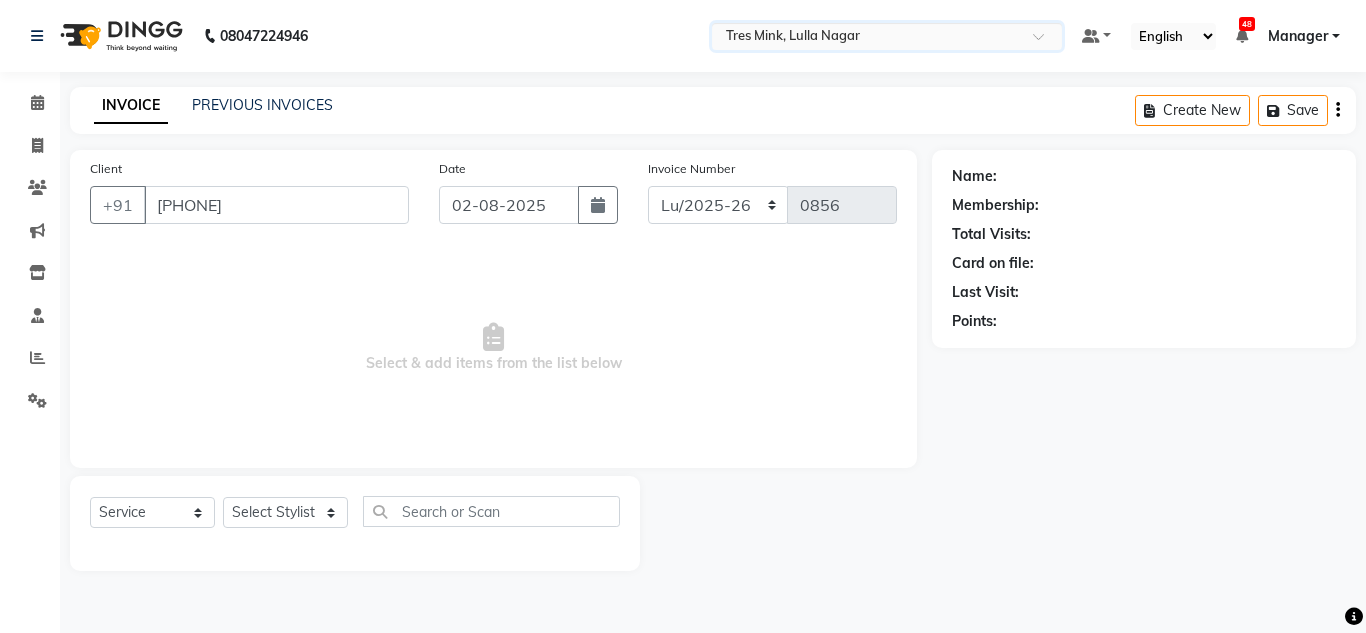 select on "39900" 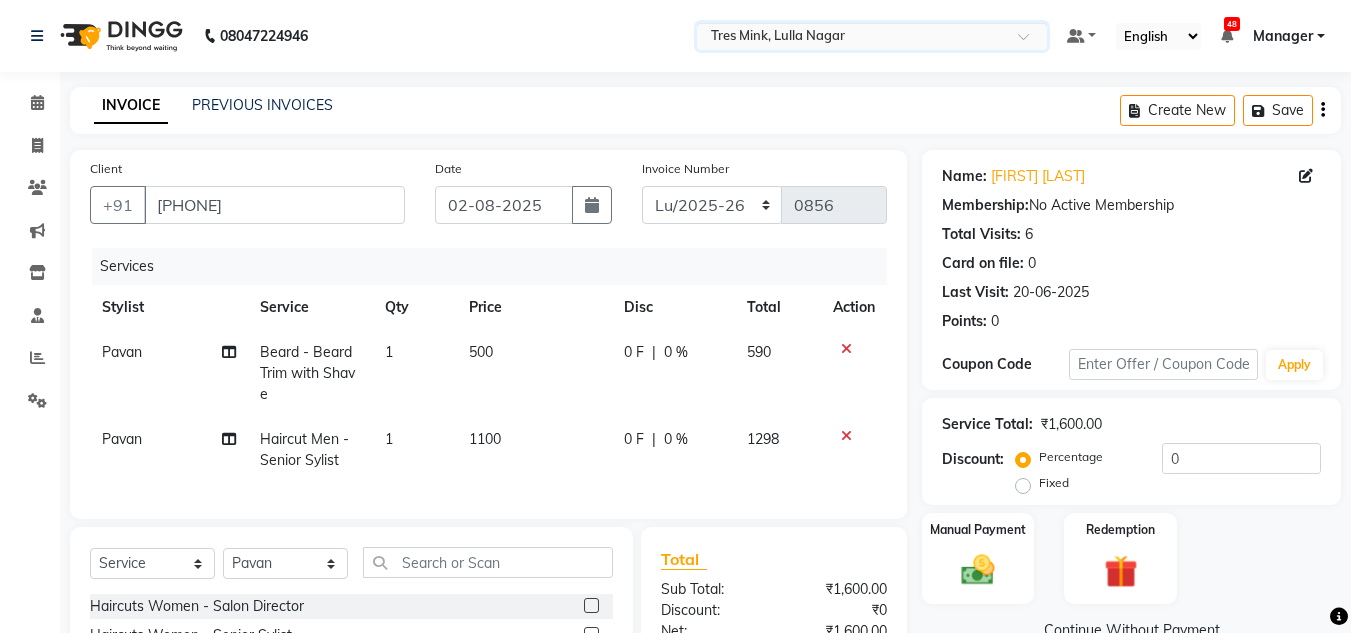 scroll, scrollTop: 100, scrollLeft: 0, axis: vertical 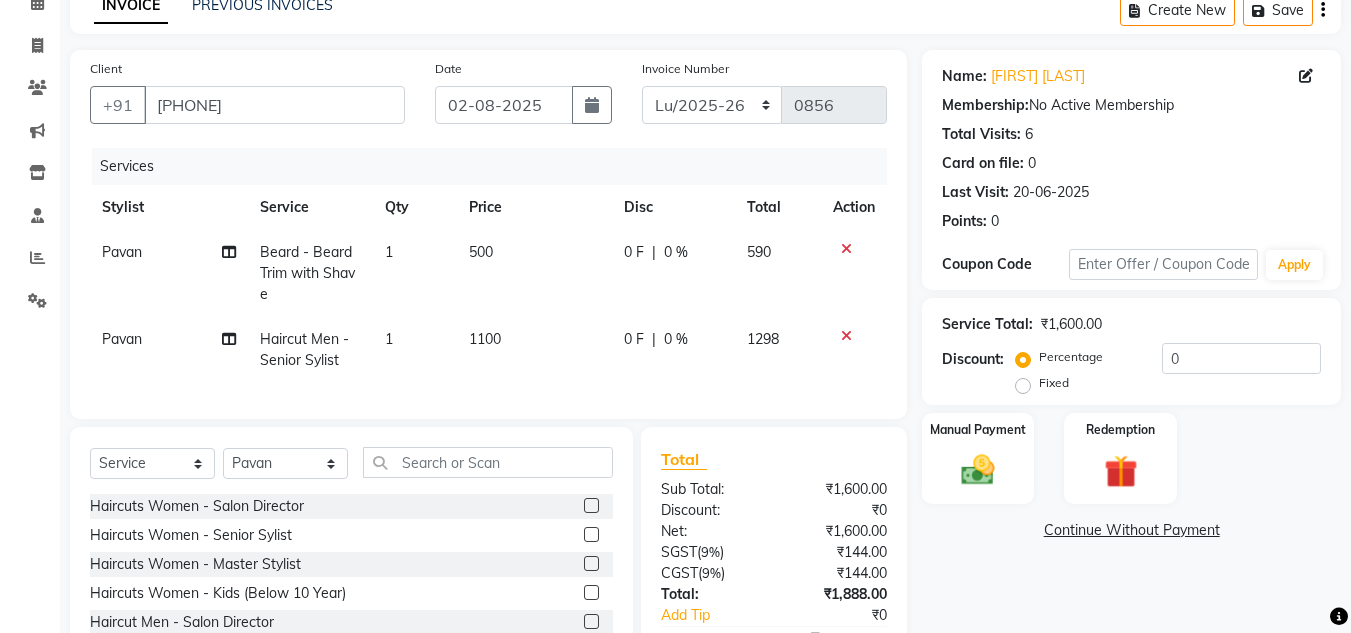 click 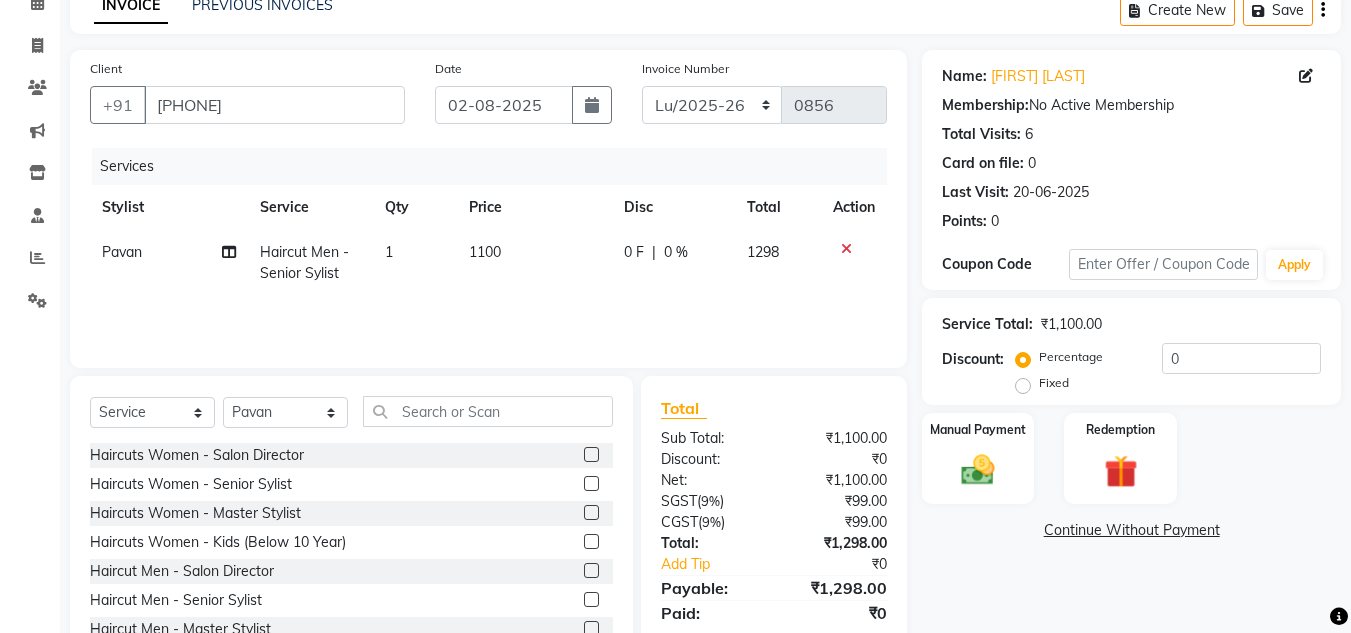 scroll, scrollTop: 168, scrollLeft: 0, axis: vertical 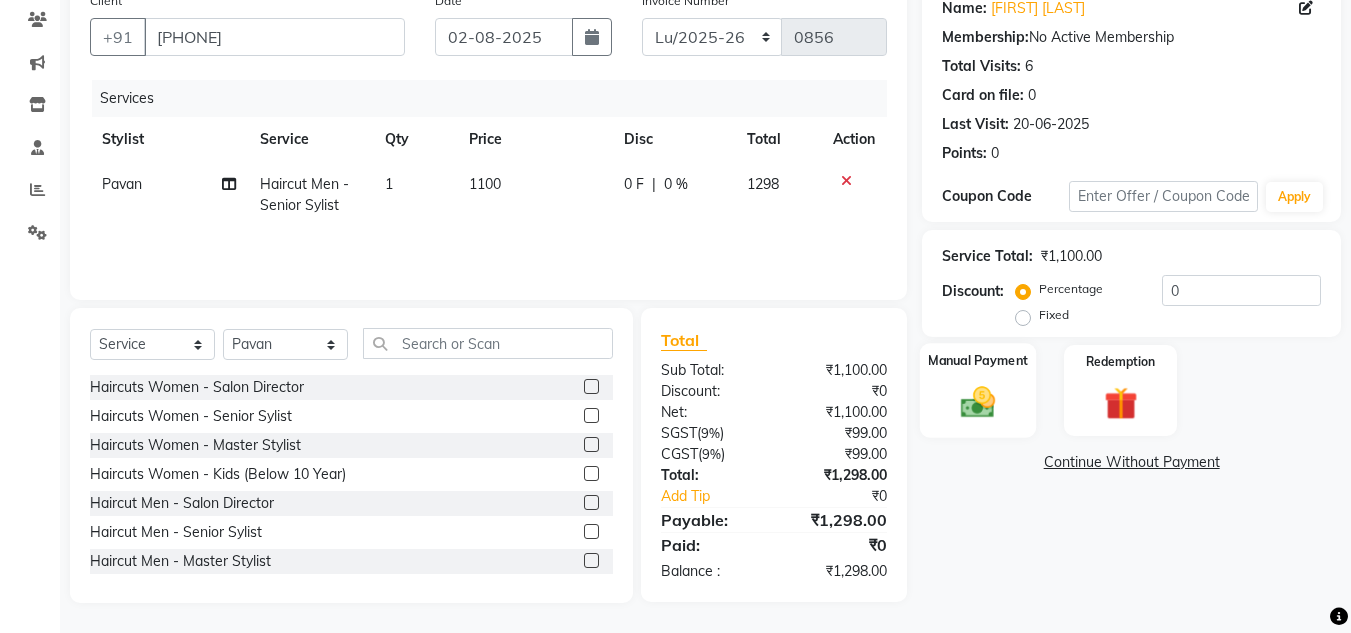 click 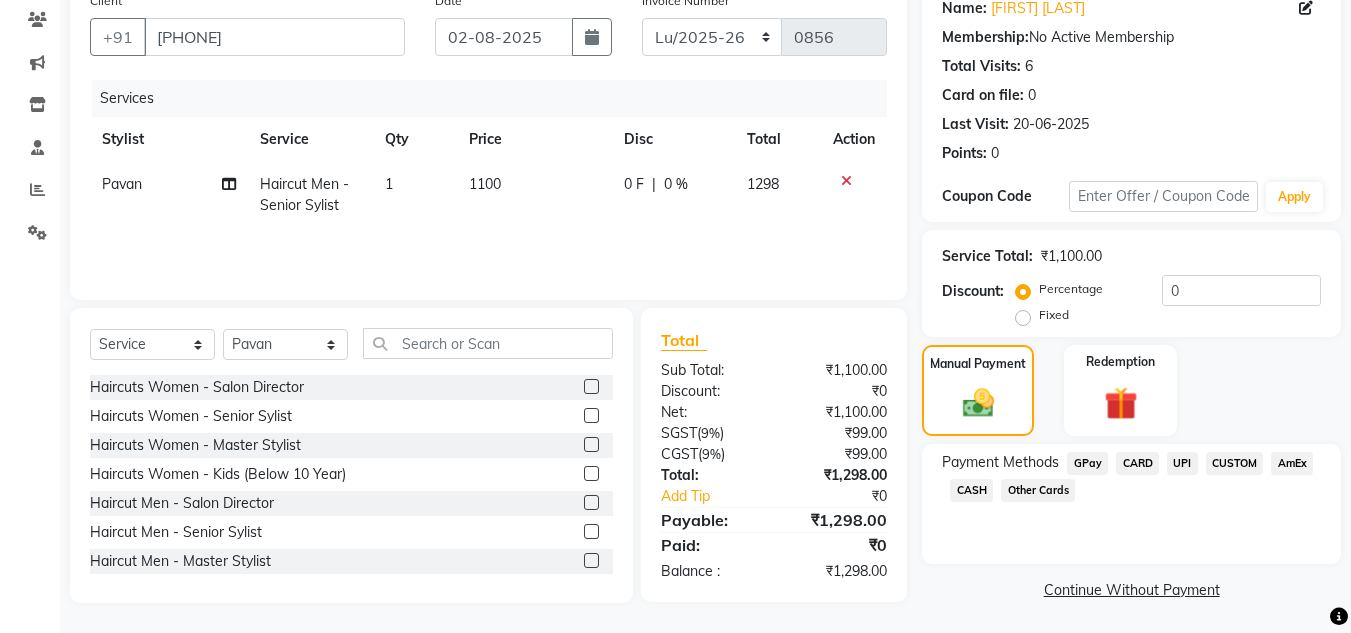 click on "UPI" 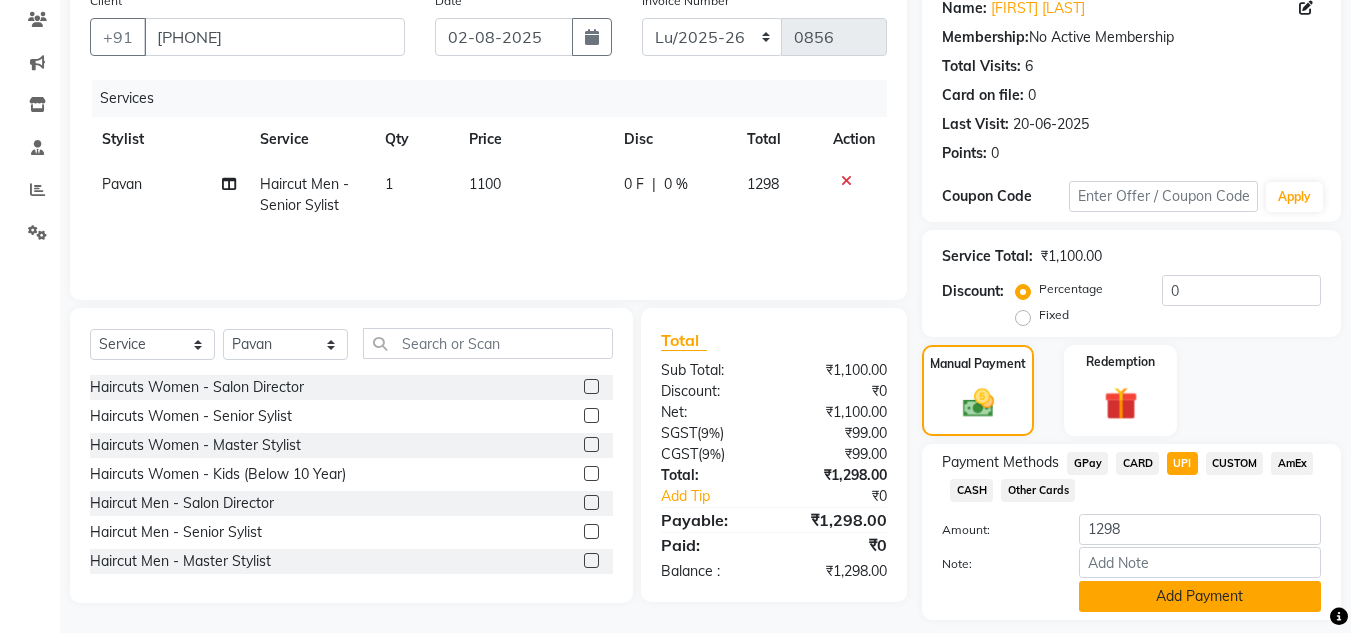 click on "Add Payment" 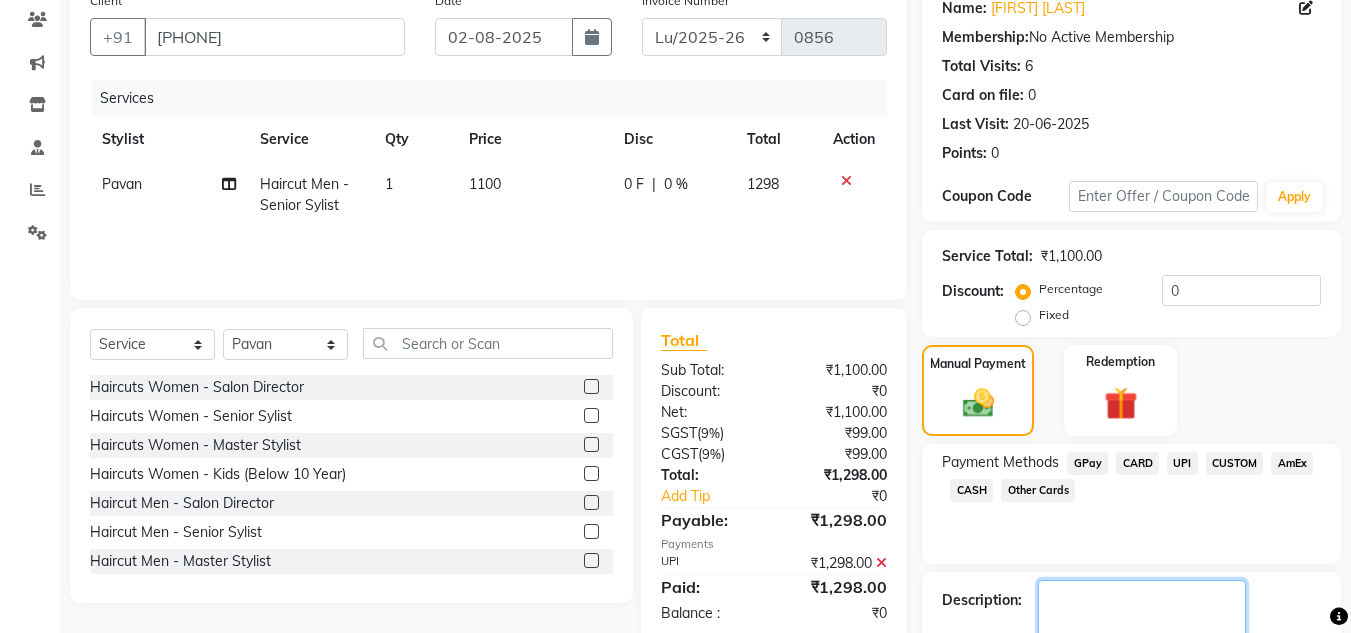click 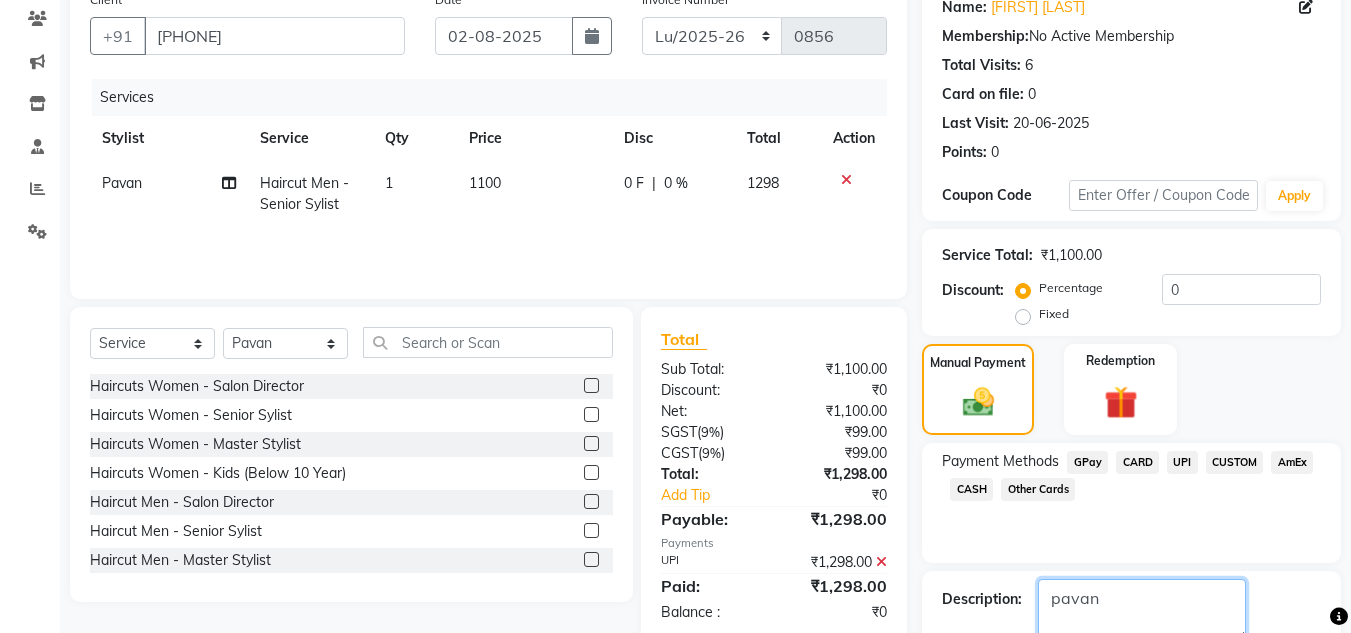 scroll, scrollTop: 283, scrollLeft: 0, axis: vertical 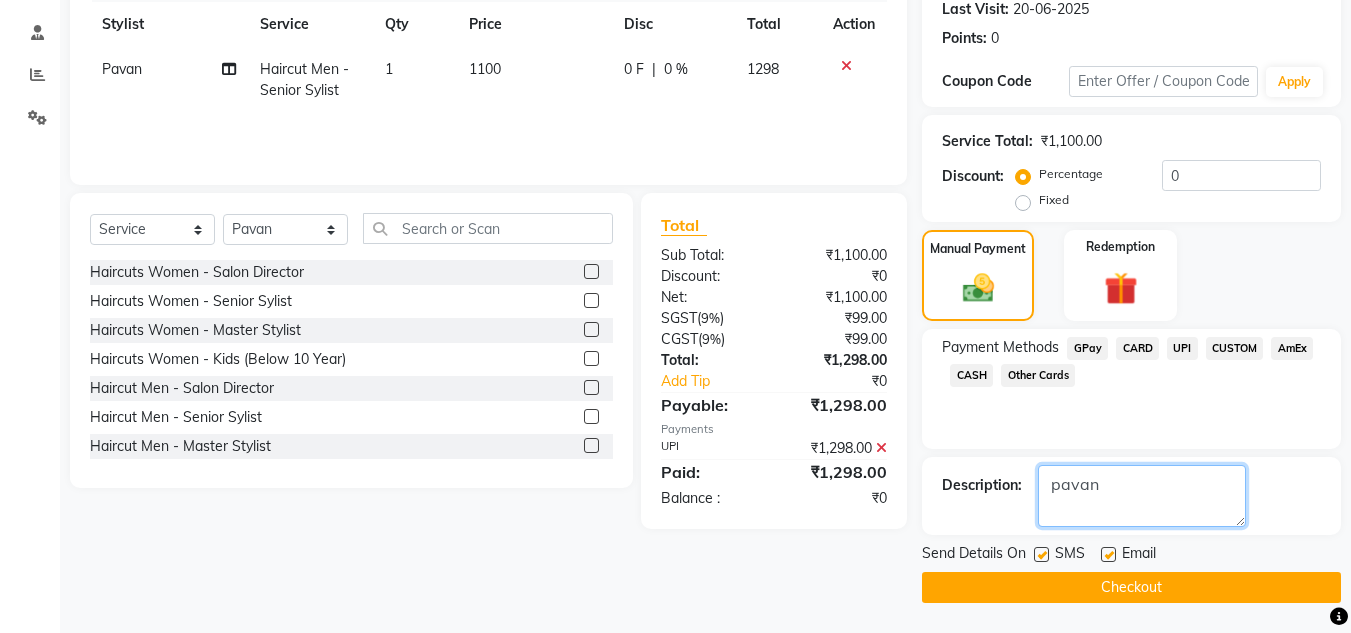 type on "pavan" 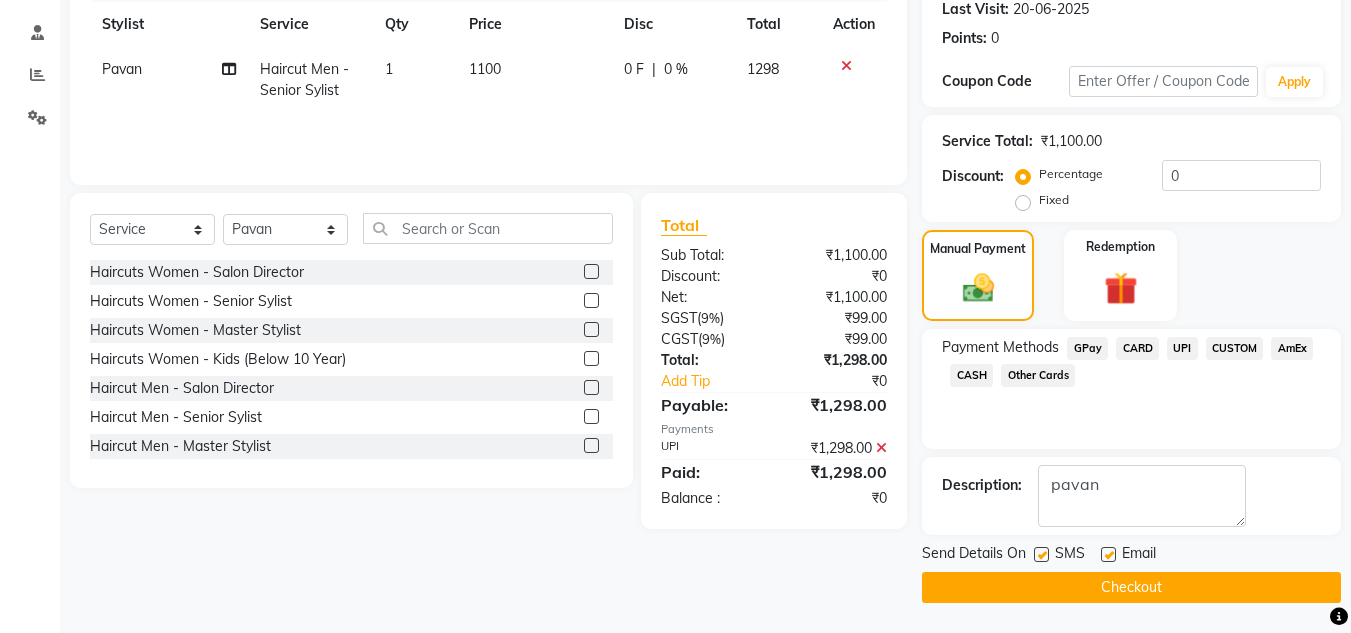 click on "Checkout" 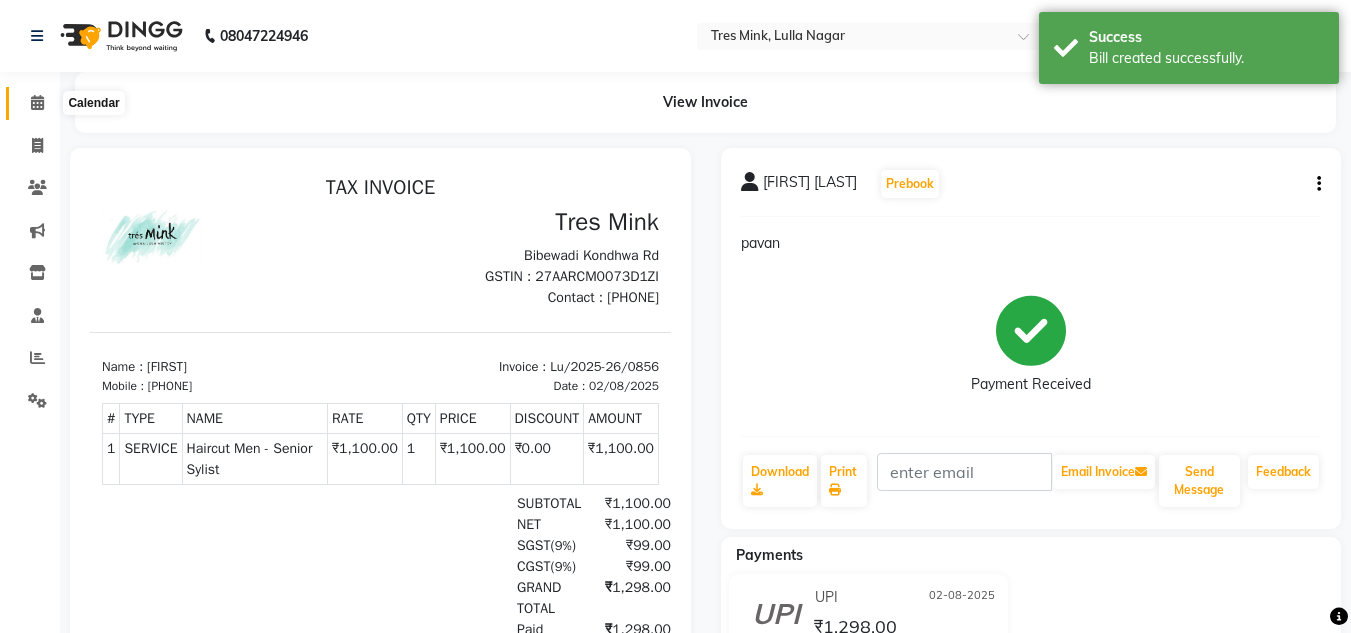 scroll, scrollTop: 0, scrollLeft: 0, axis: both 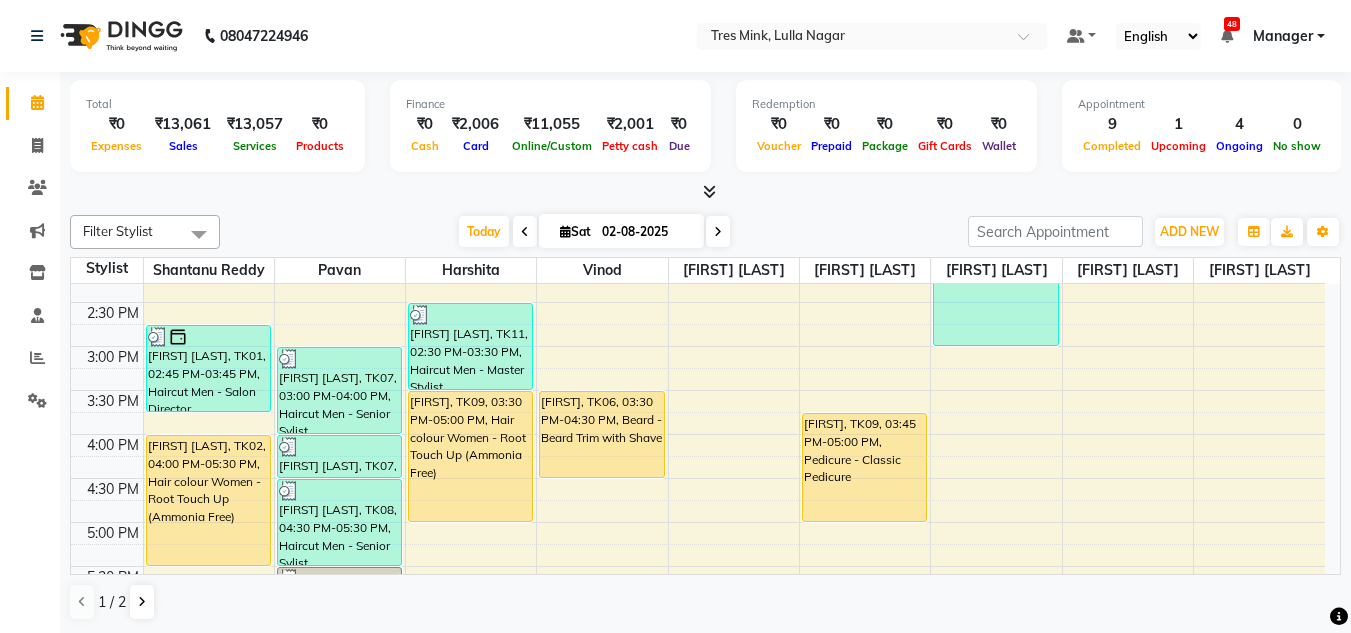 click on "Today  Sat 02-08-2025" at bounding box center [594, 232] 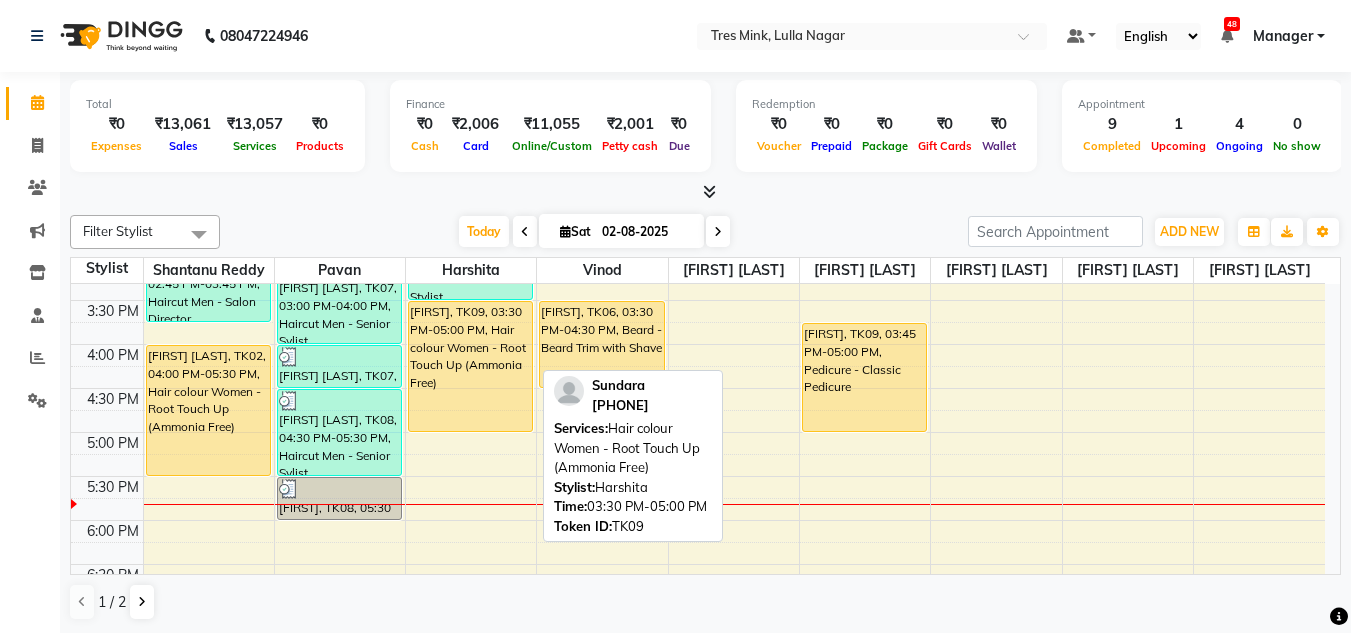 scroll, scrollTop: 853, scrollLeft: 0, axis: vertical 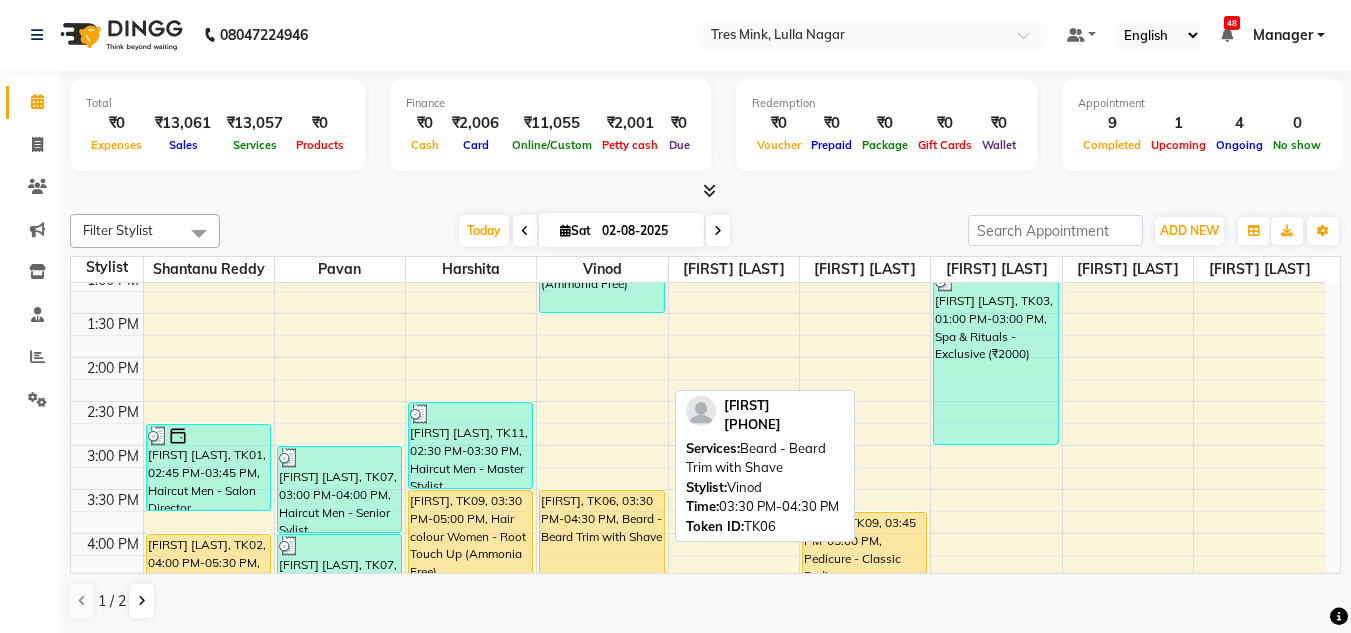 click on "[FIRST], TK06, 03:30 PM-04:30 PM, Beard - Beard Trim with Shave" at bounding box center (601, 533) 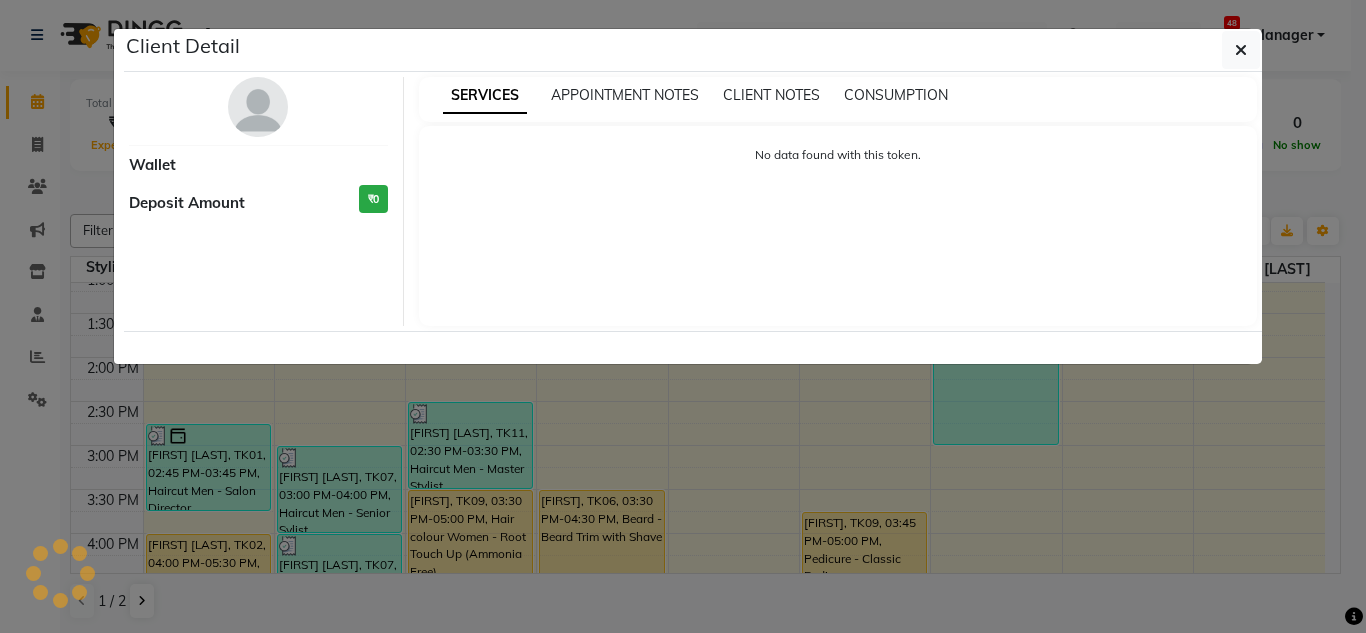select on "1" 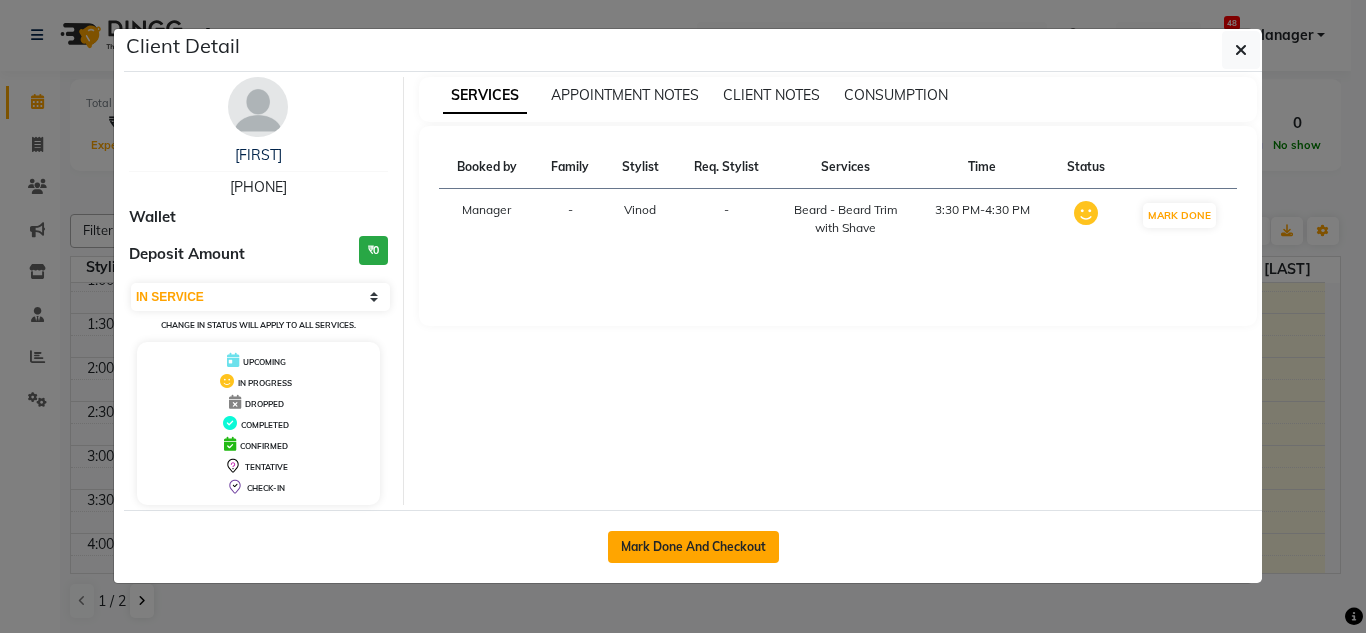 click on "Mark Done And Checkout" 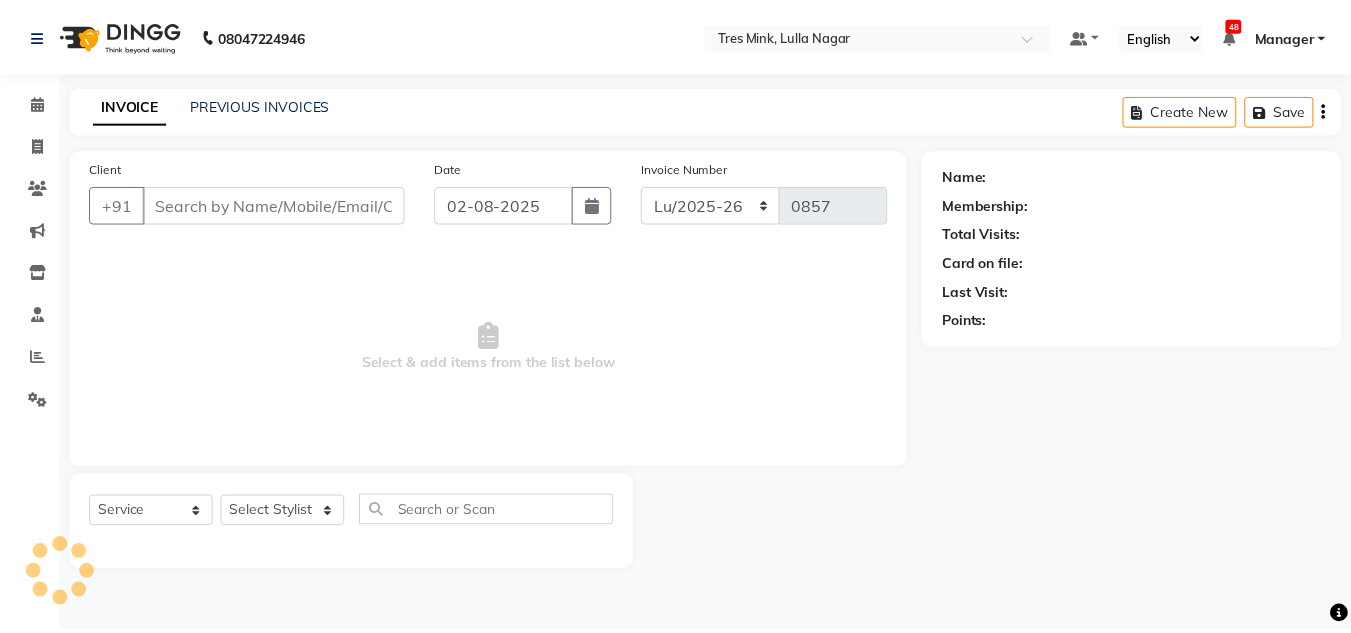 scroll, scrollTop: 0, scrollLeft: 0, axis: both 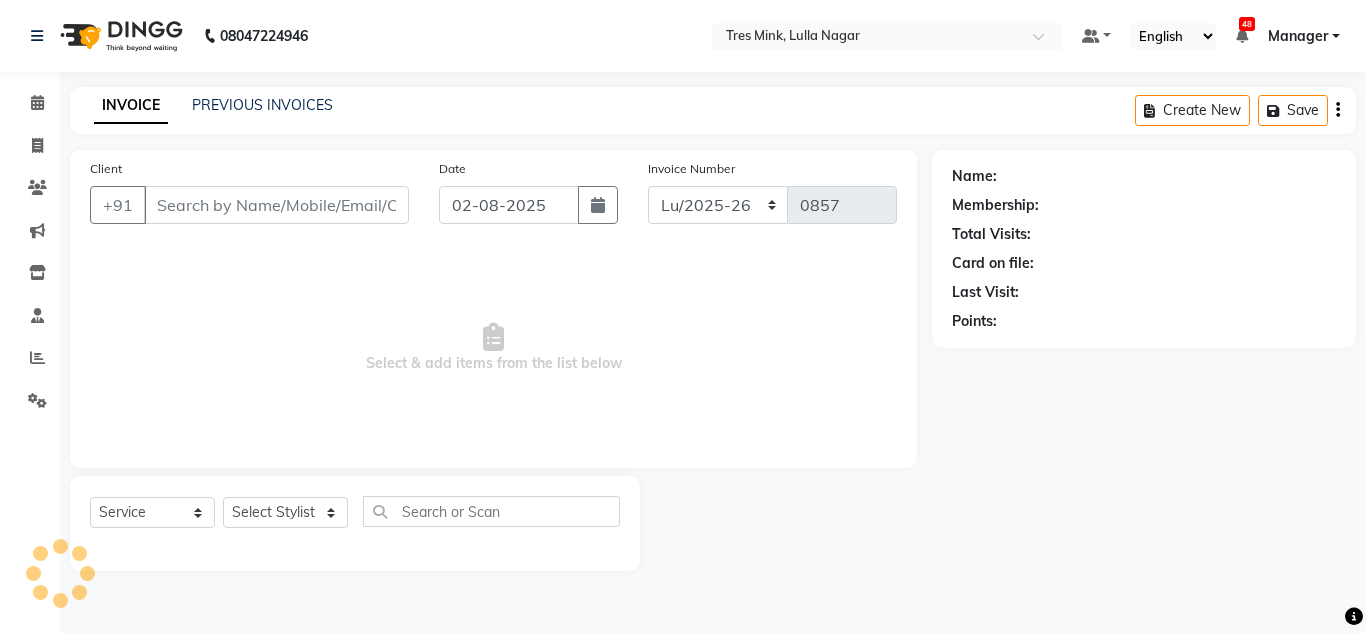 type on "[PHONE]" 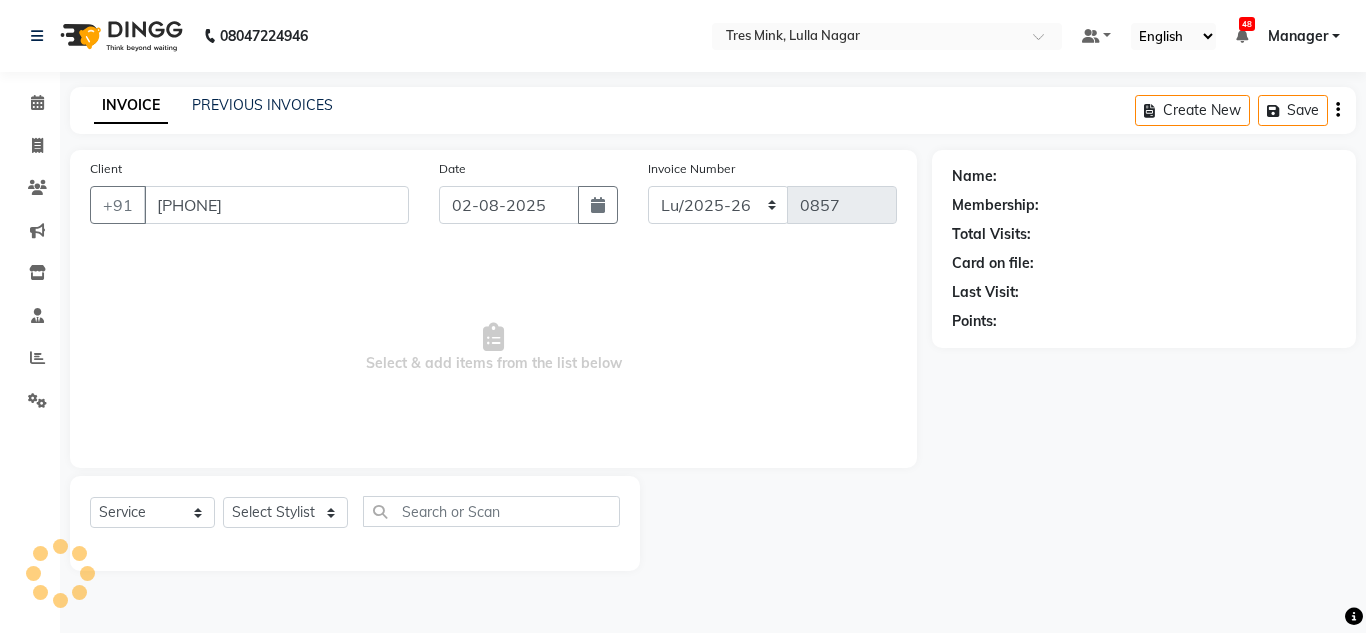 select on "84330" 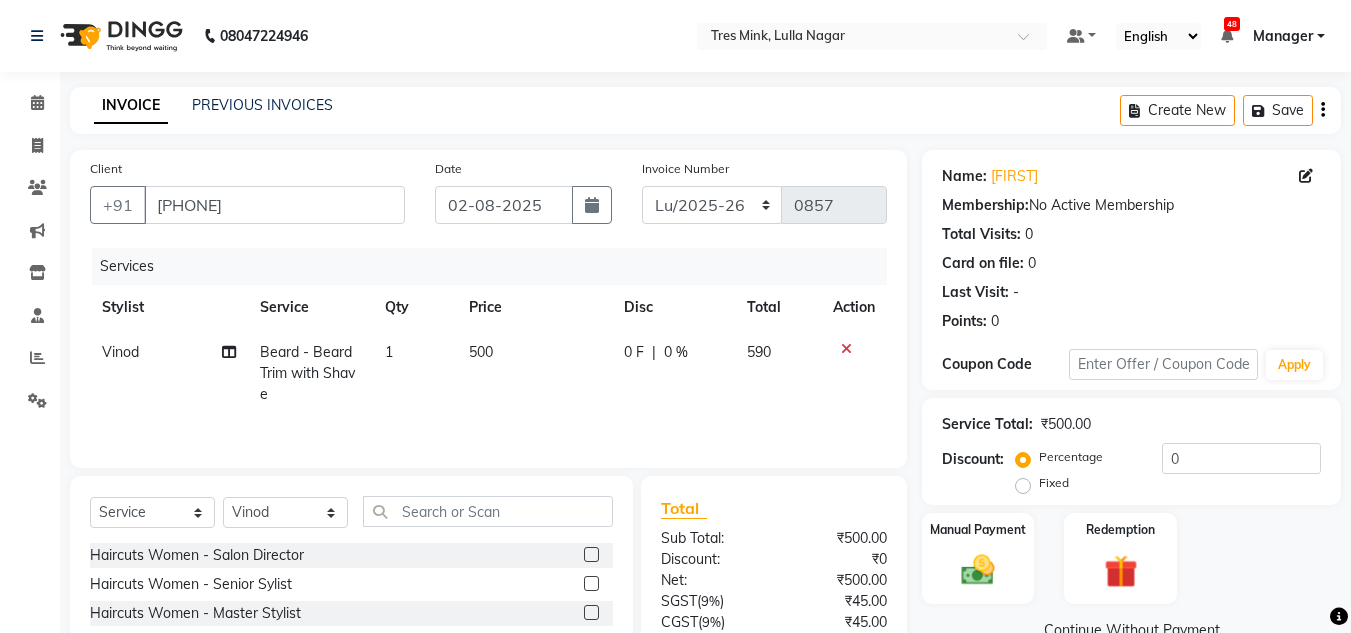 scroll, scrollTop: 168, scrollLeft: 0, axis: vertical 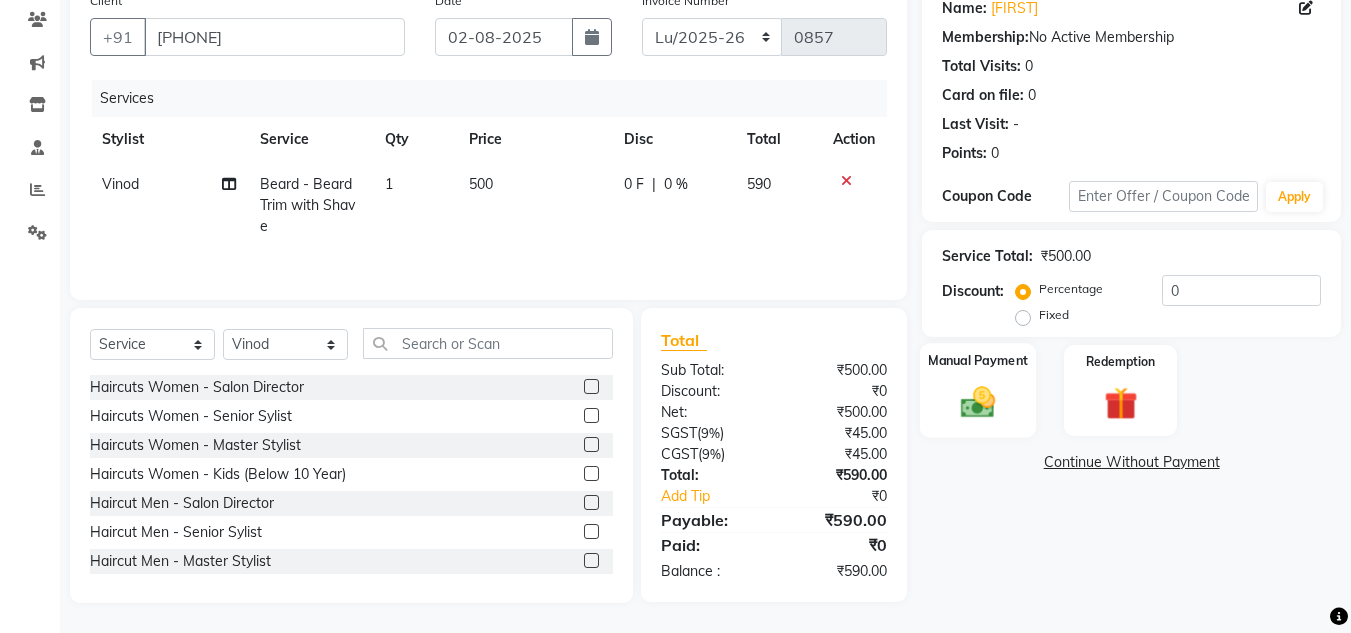 click on "Manual Payment" 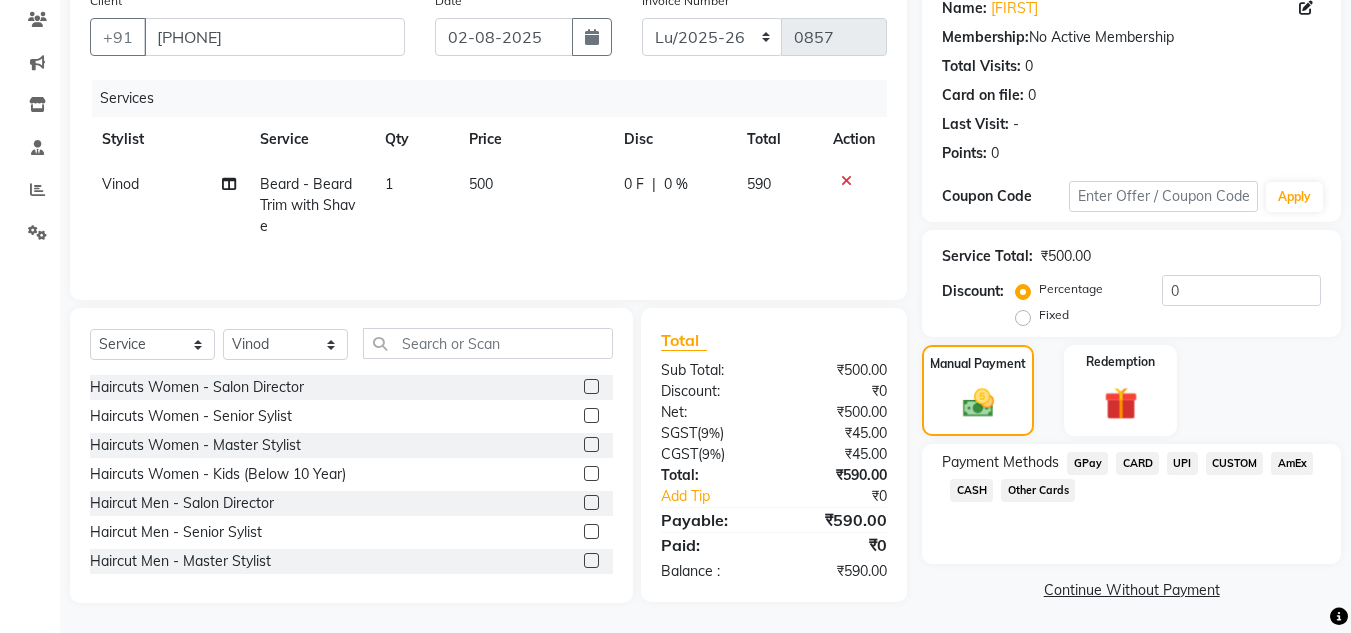click on "CUSTOM" 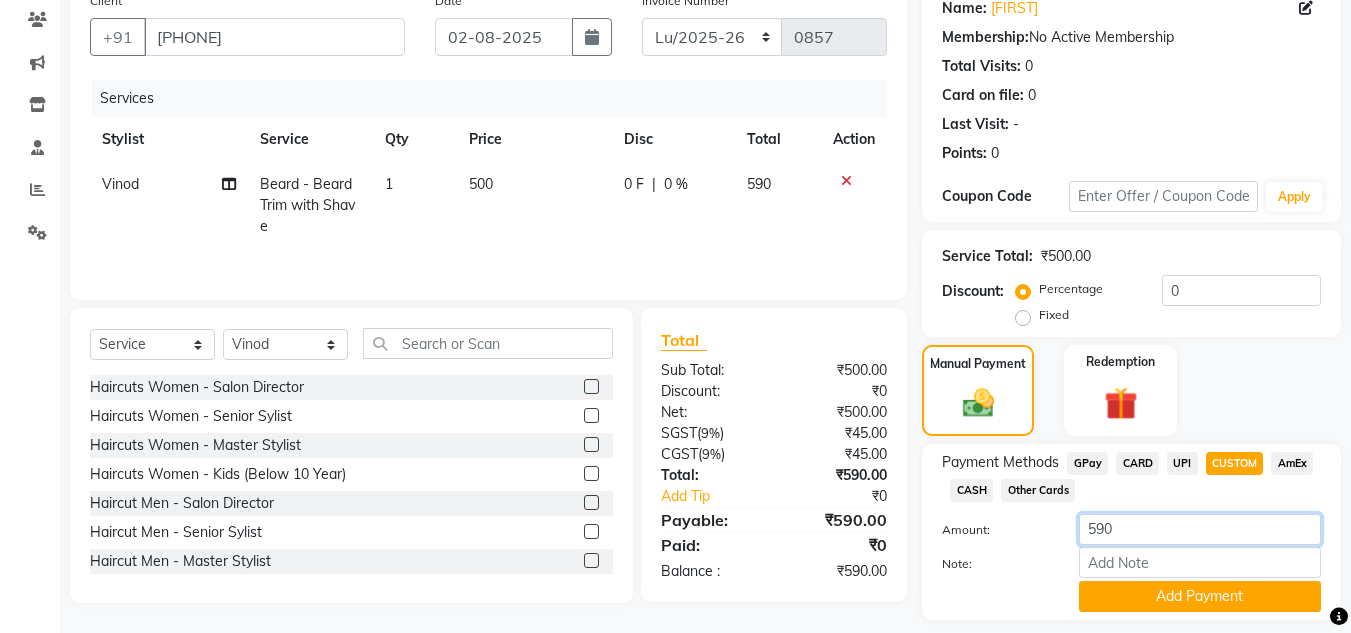 click on "590" 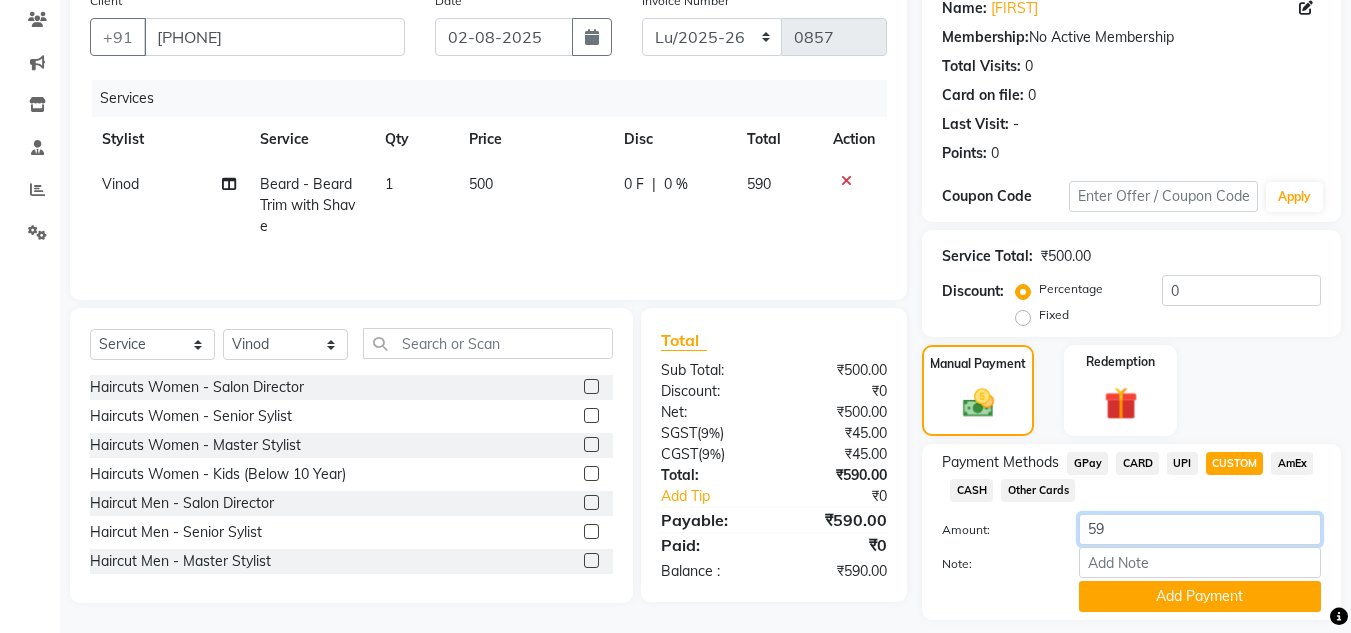 type on "5" 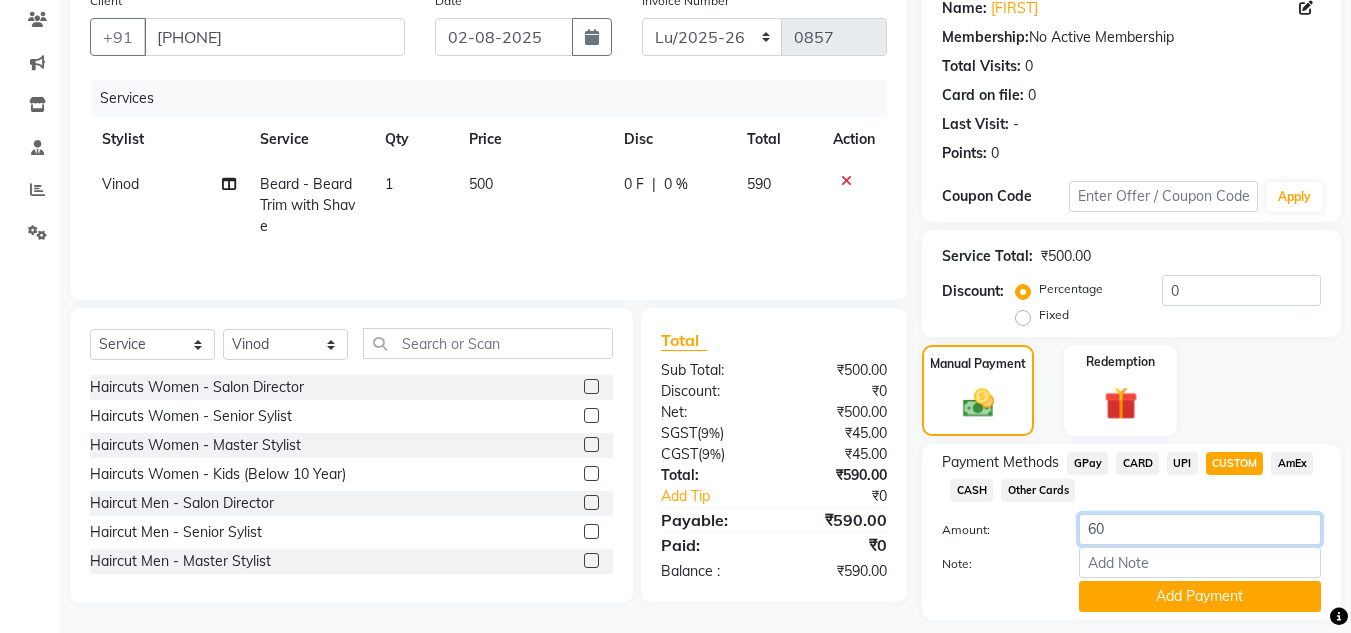 type on "600" 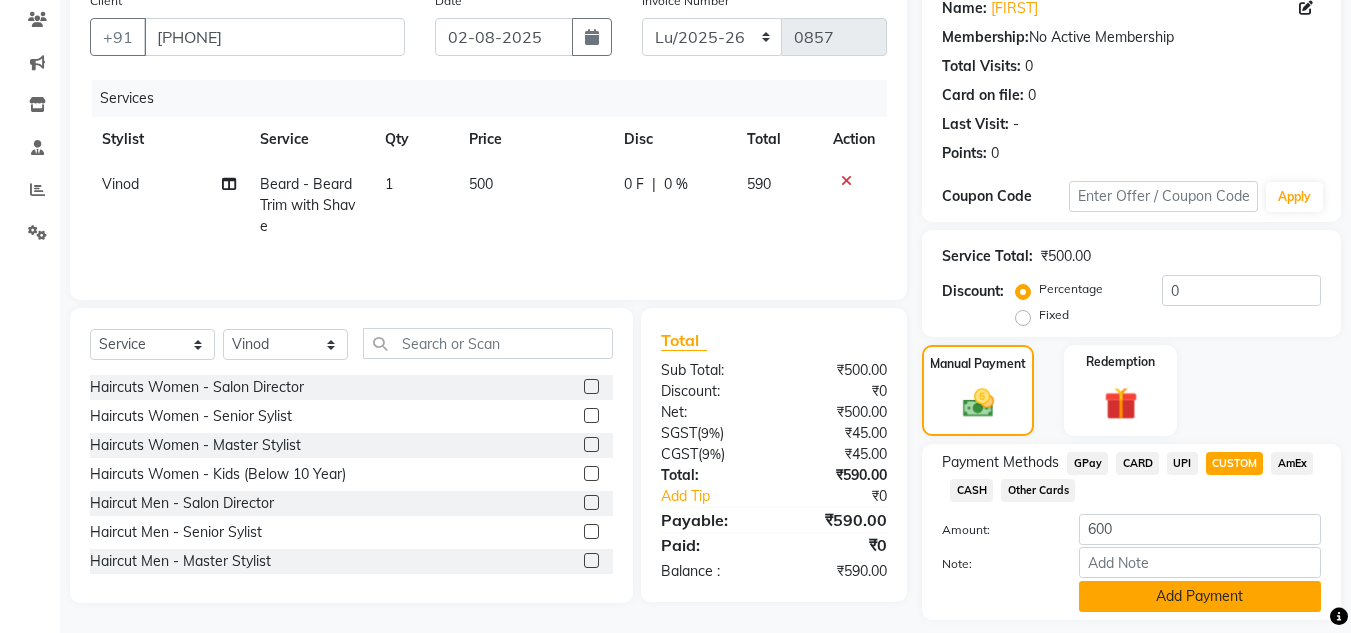 click on "Add Payment" 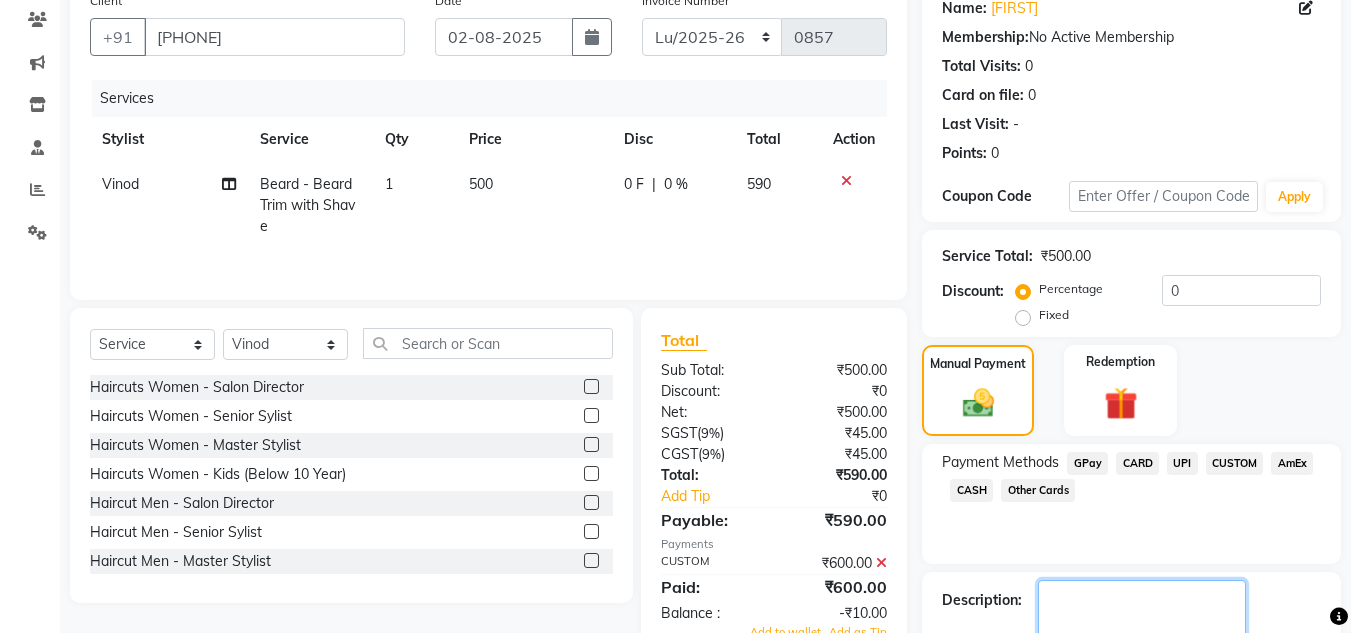 click 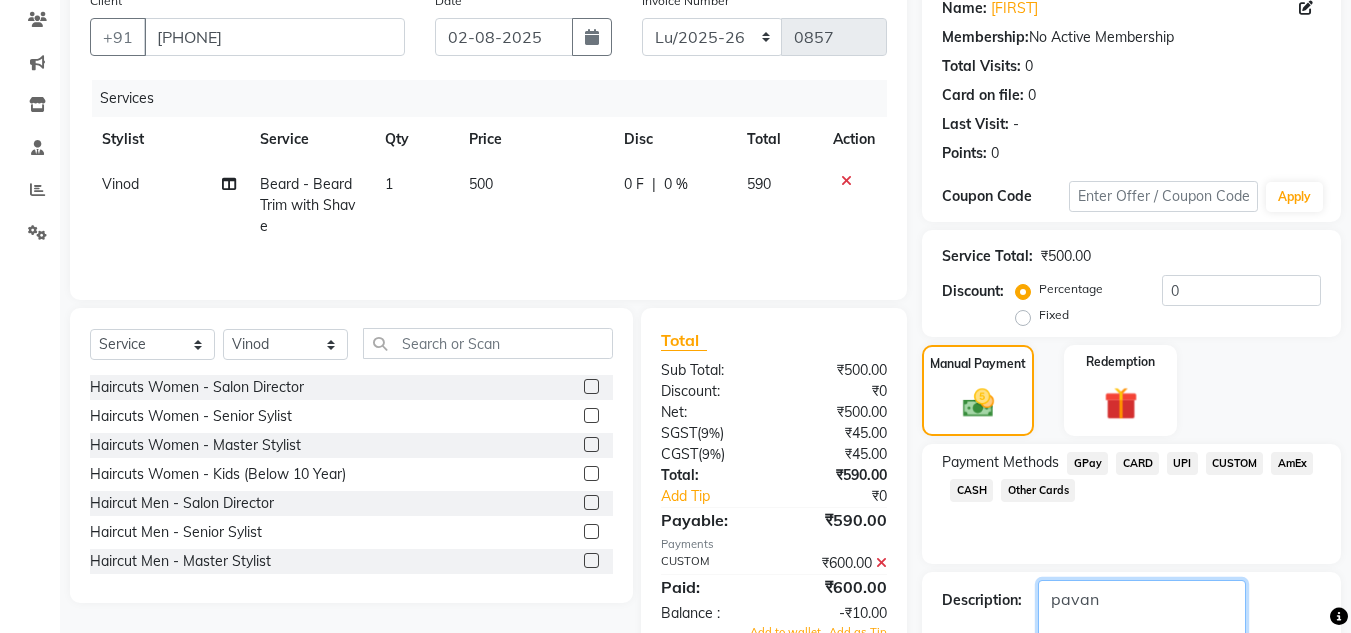 scroll, scrollTop: 283, scrollLeft: 0, axis: vertical 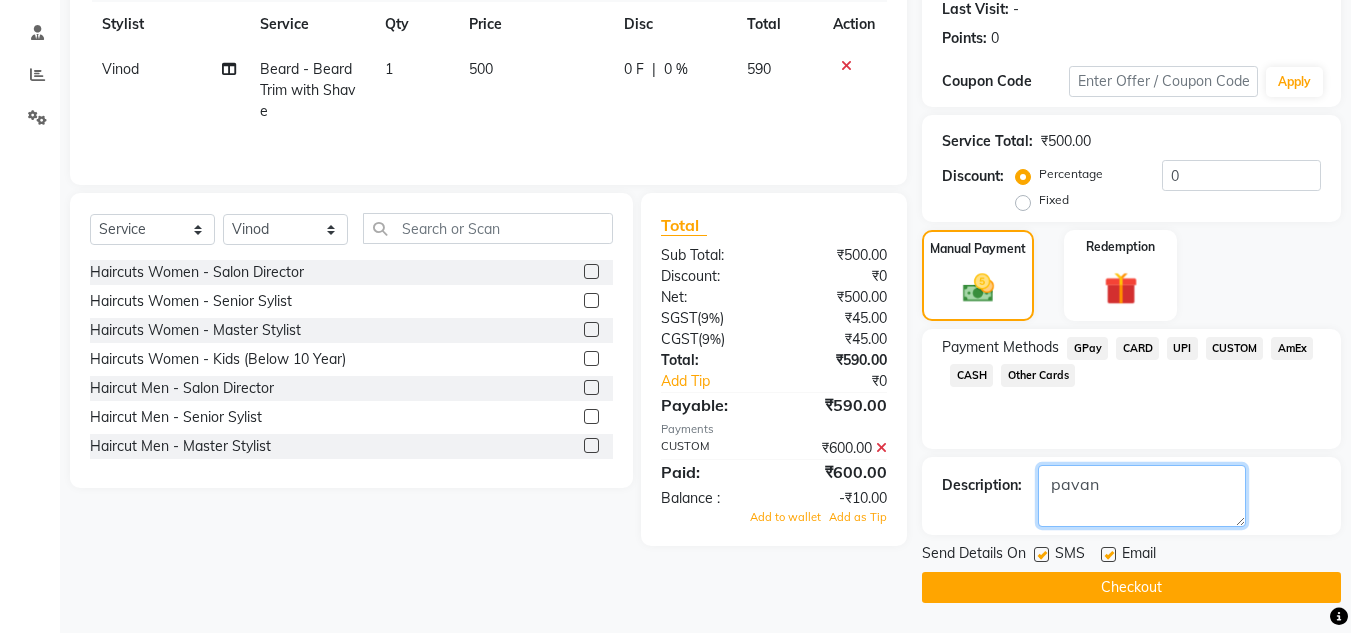 type on "pavan" 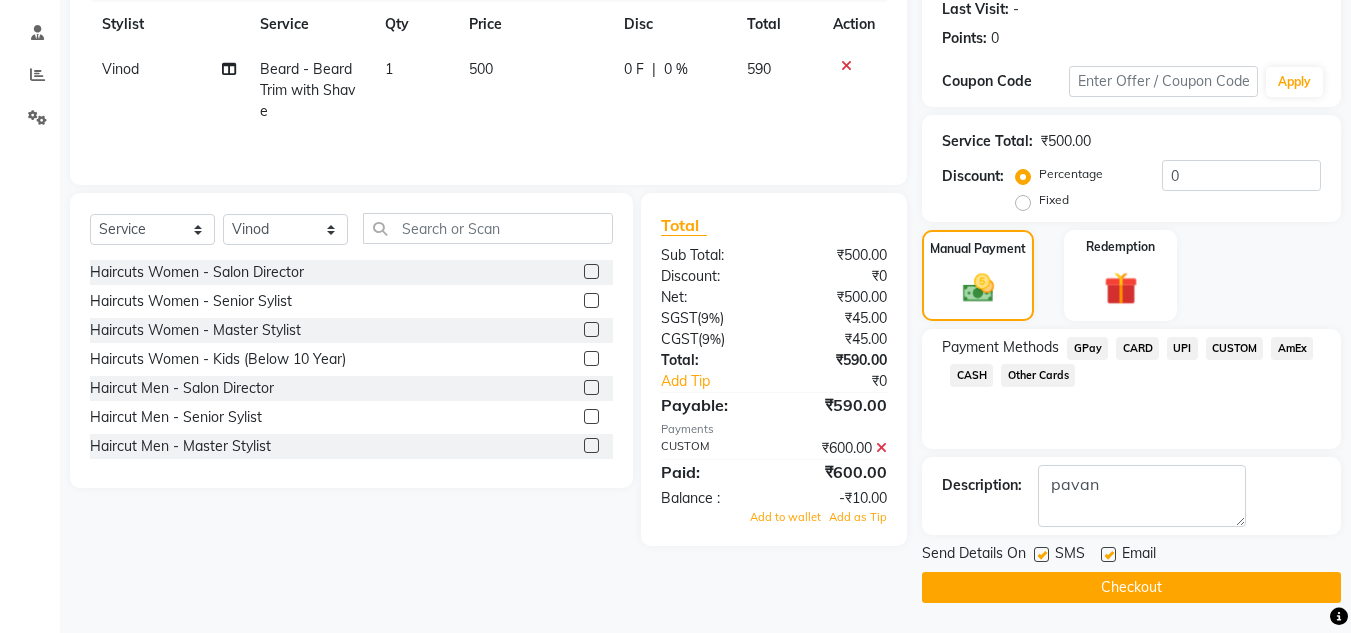 click on "Checkout" 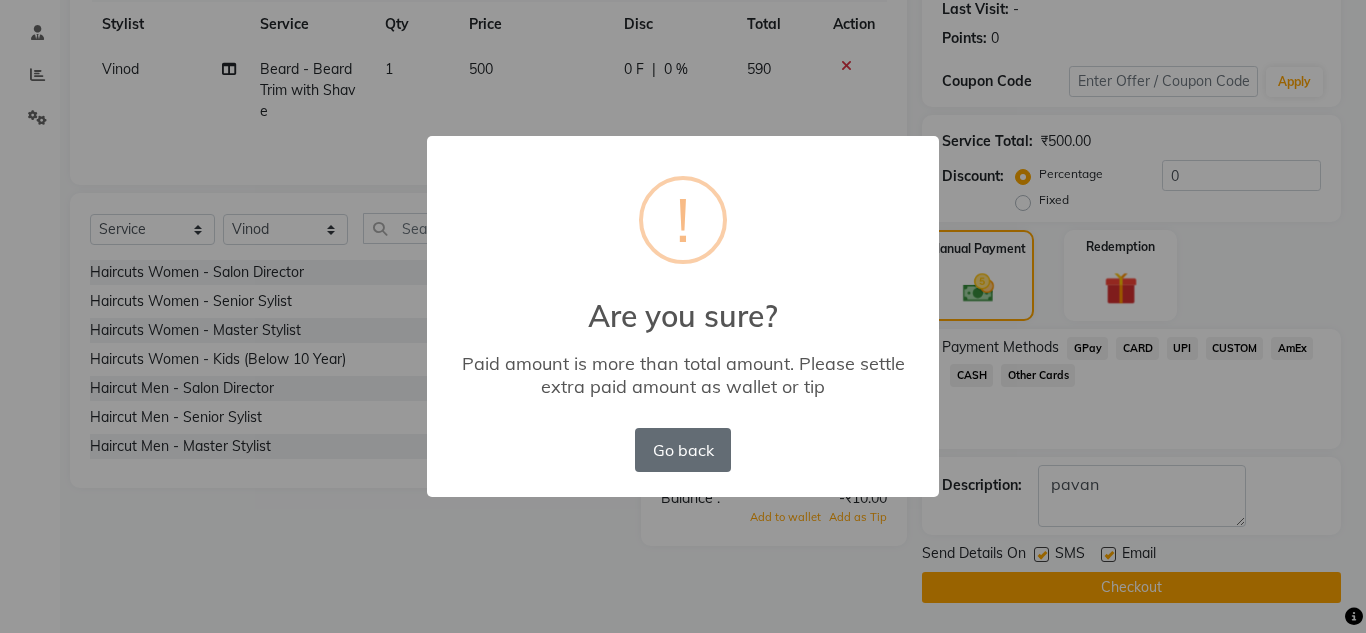 click on "Go back" at bounding box center [683, 450] 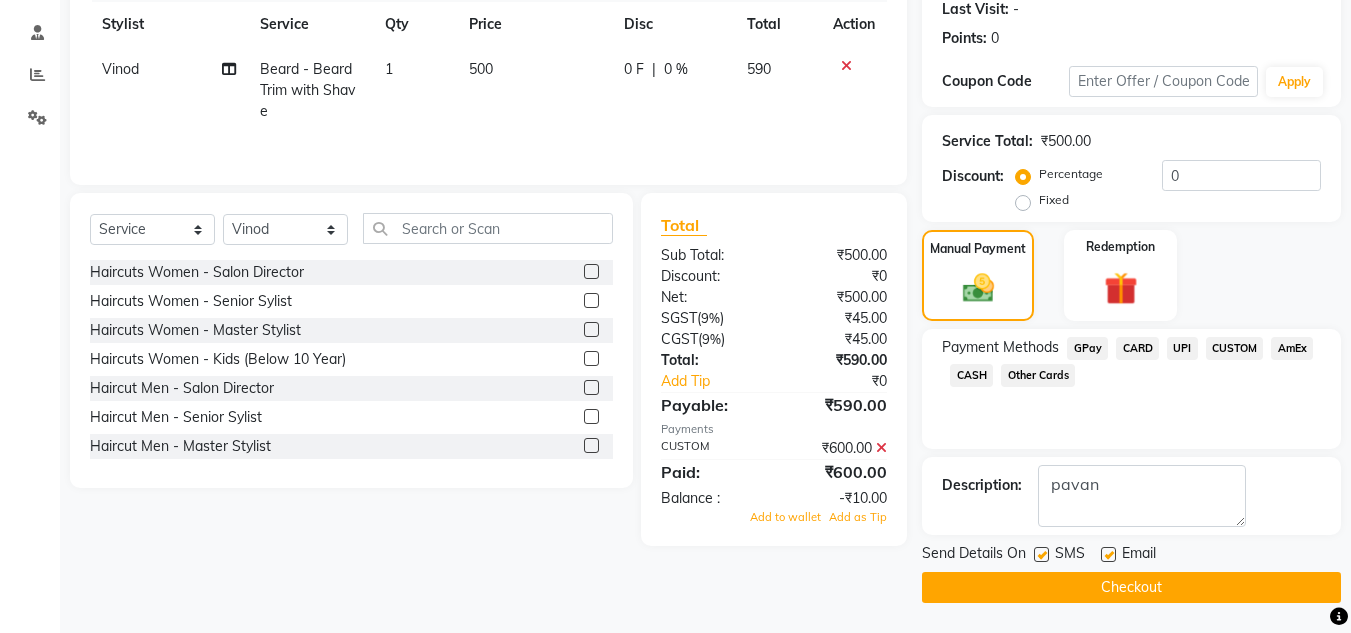 click on "Total Sub Total: ₹500.00 Discount: ₹0 Net: ₹500.00 SGST  ( 9% ) ₹45.00 CGST  ( 9% ) ₹45.00 Total: ₹590.00 Add Tip ₹0 Payable: ₹590.00 Payments CUSTOM ₹600.00  Paid: ₹600.00 Balance   : -₹10.00 Add to wallet Add as Tip" 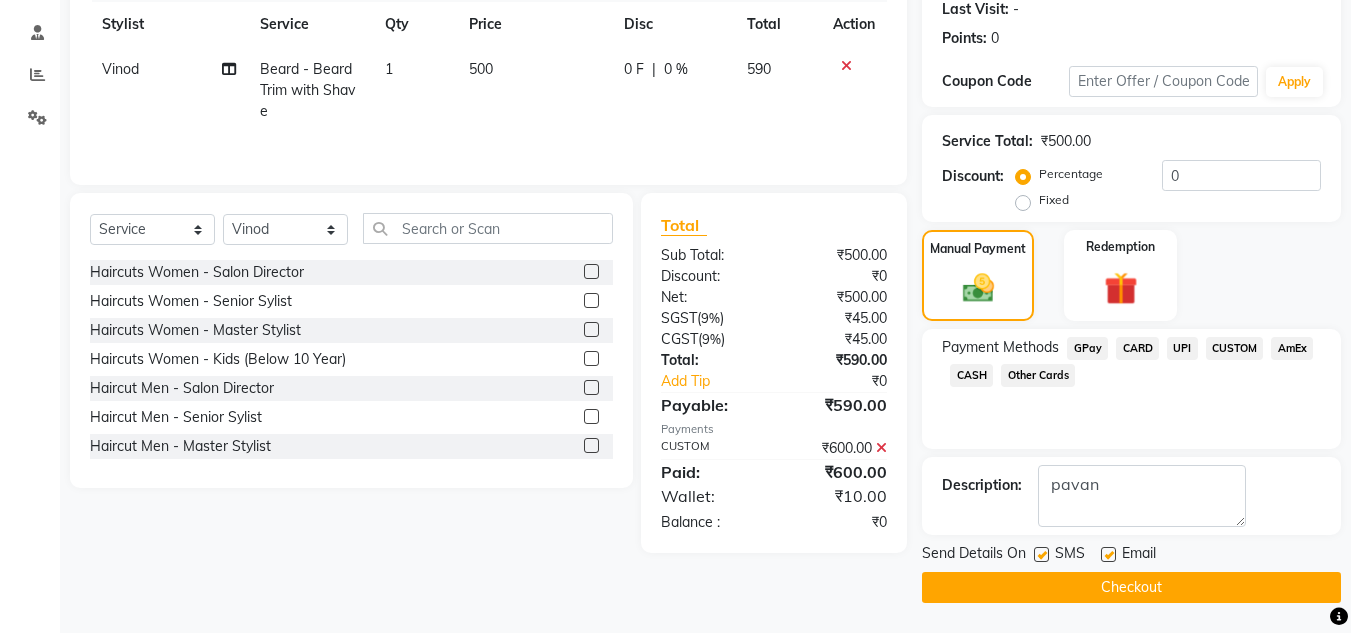 click on "Checkout" 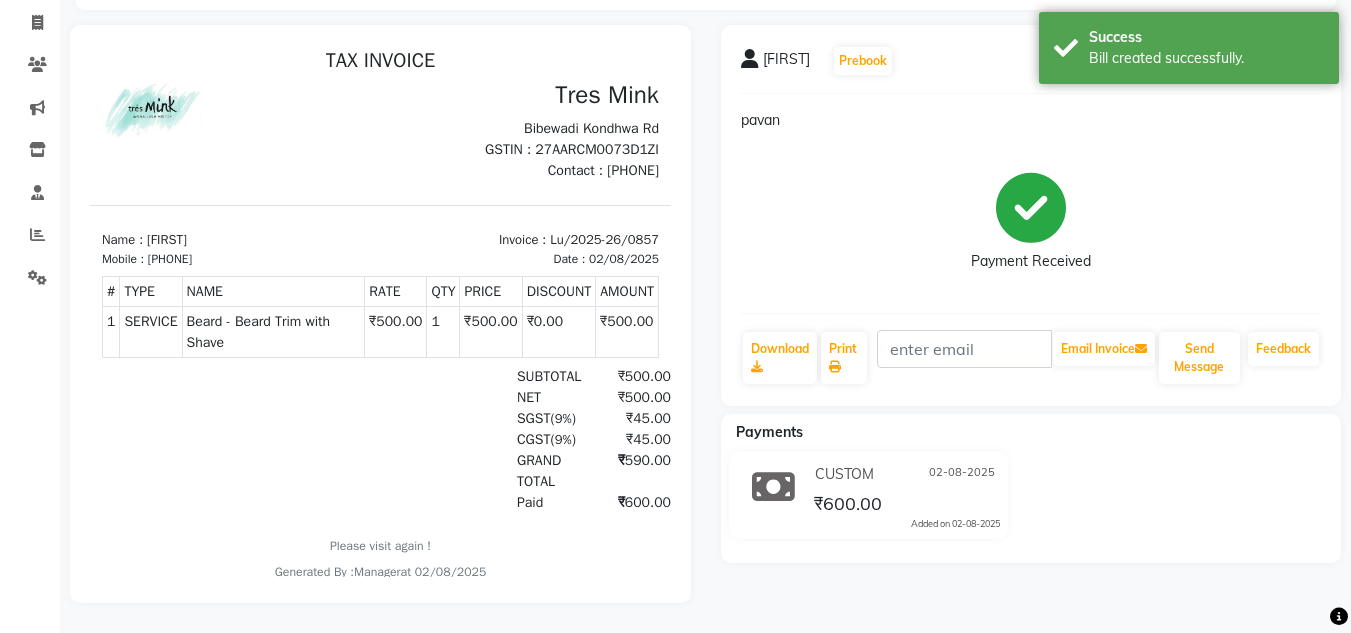 scroll, scrollTop: 0, scrollLeft: 0, axis: both 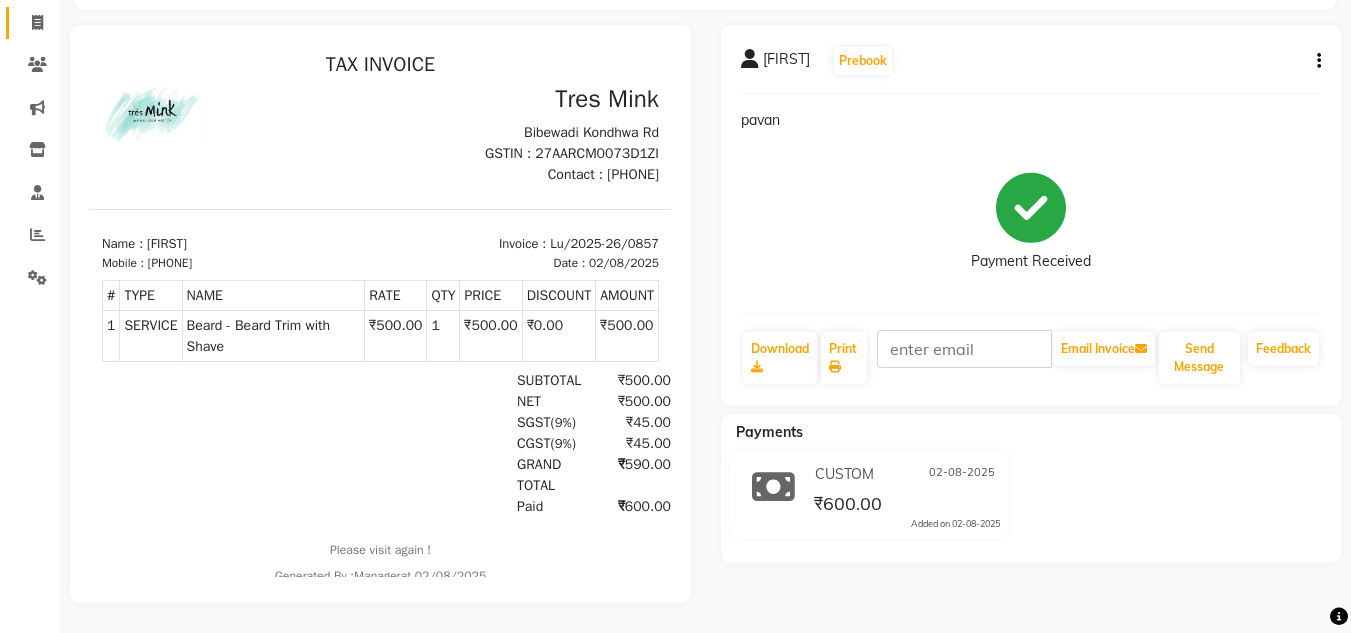 click 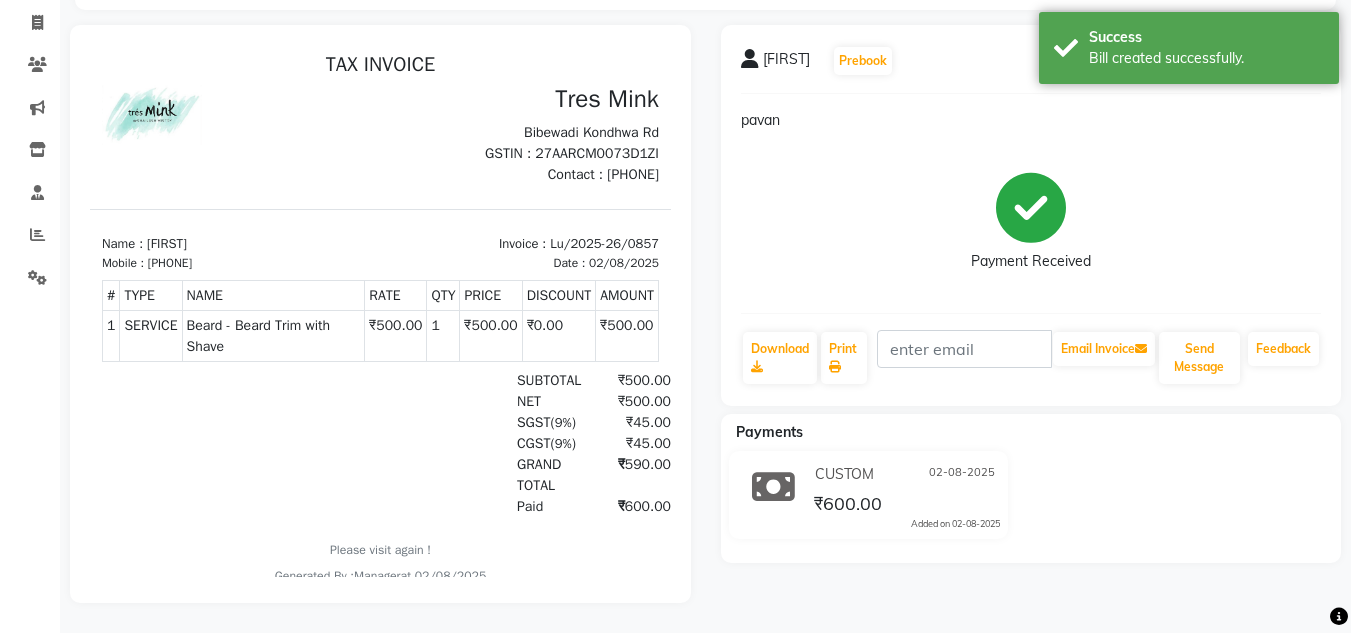 select on "service" 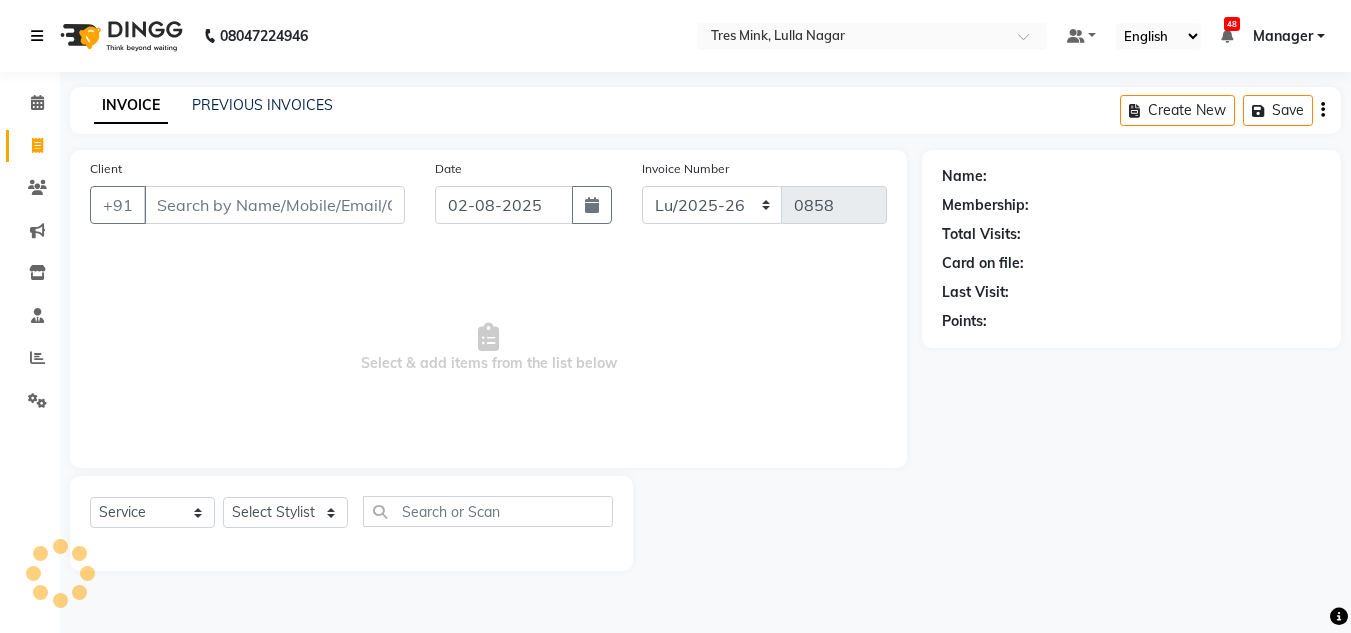 scroll, scrollTop: 0, scrollLeft: 0, axis: both 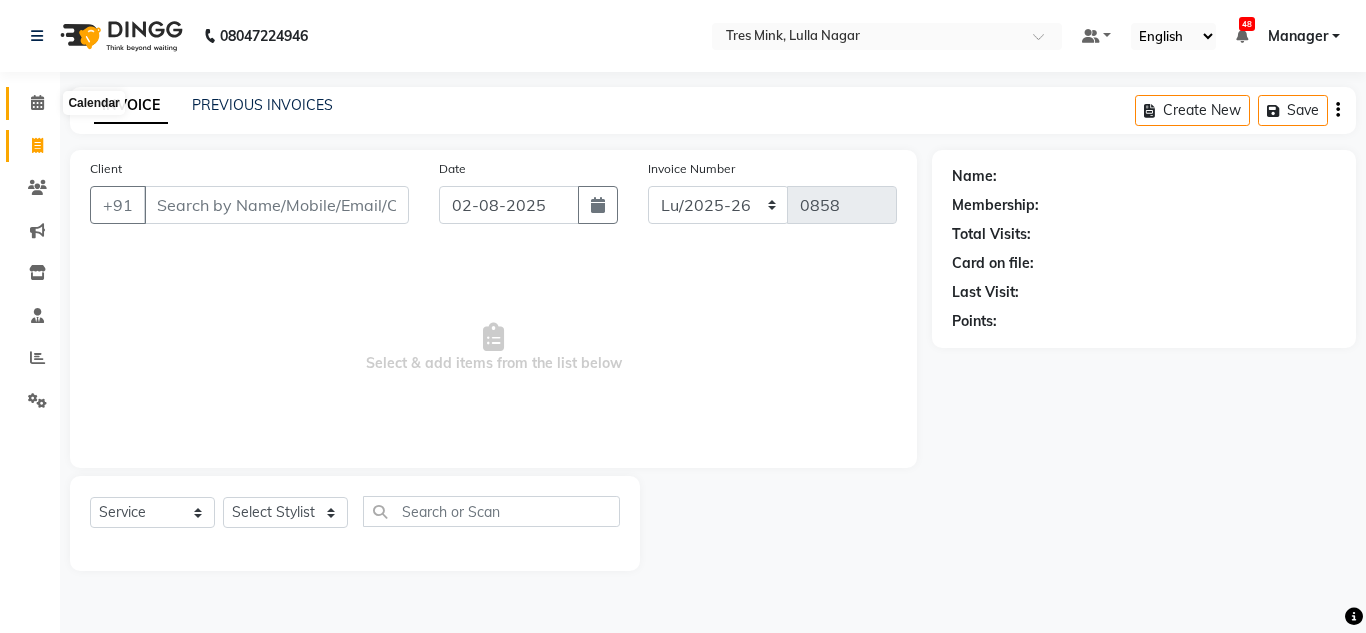 click 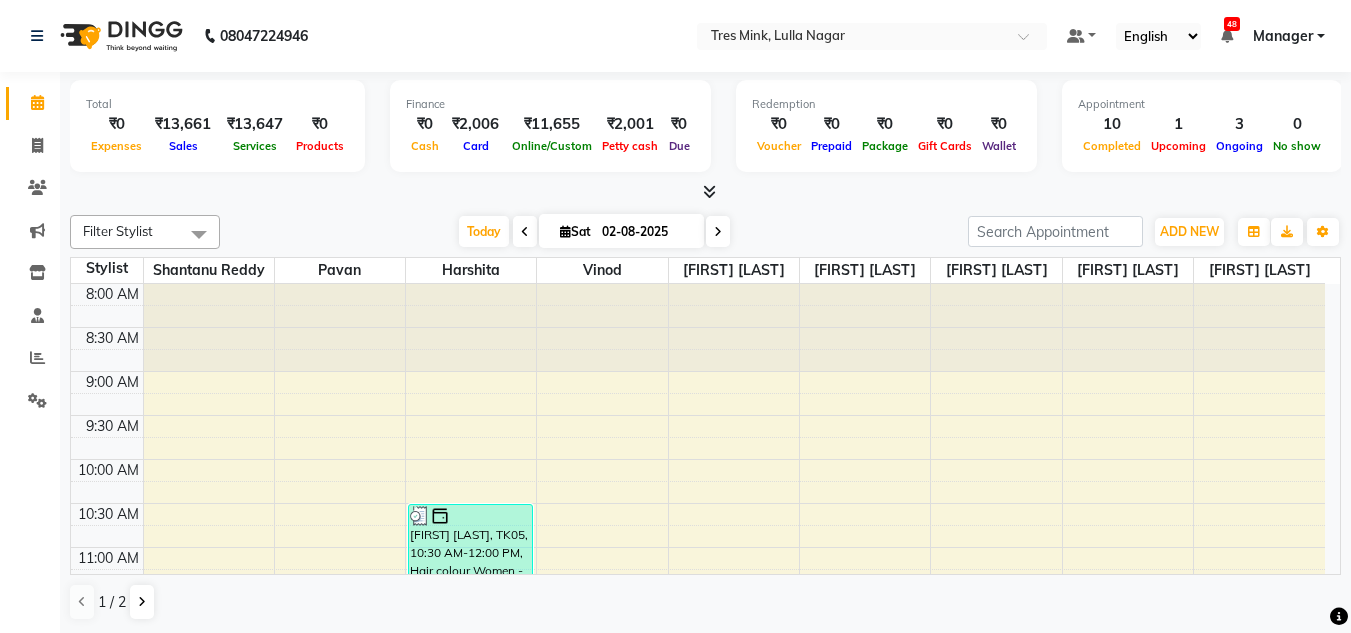 scroll, scrollTop: 1, scrollLeft: 0, axis: vertical 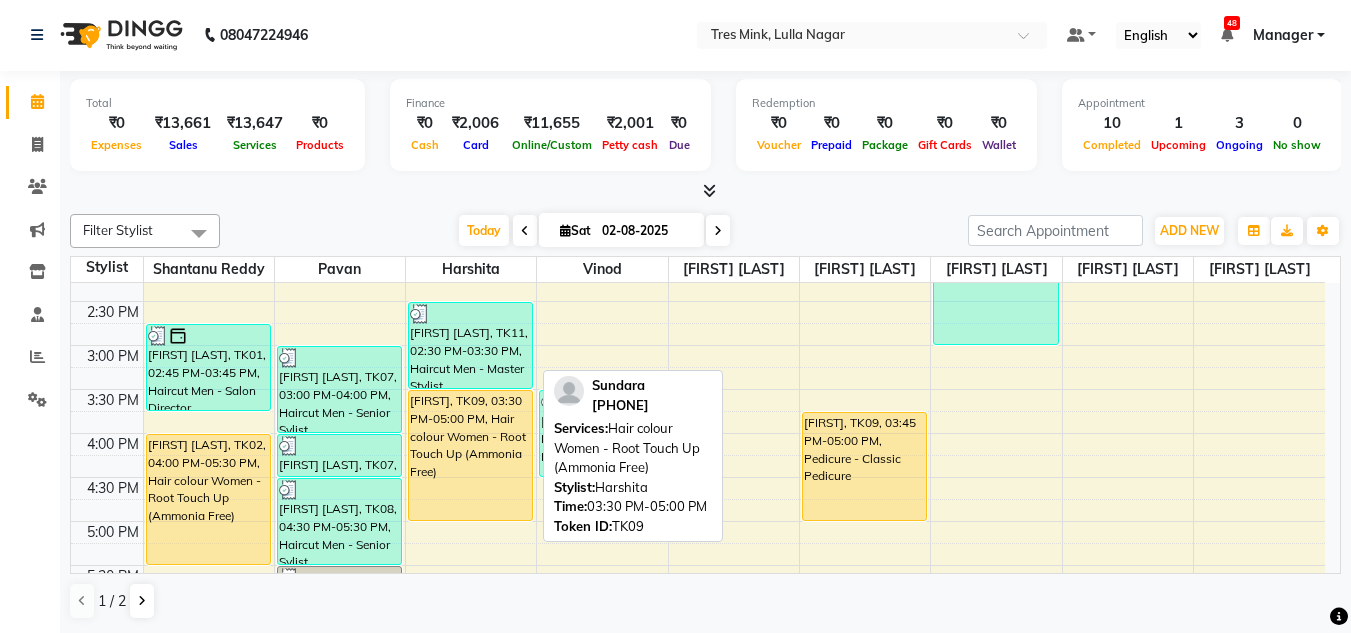 click on "[FIRST], TK09, 03:30 PM-05:00 PM, Hair colour Women - Root Touch Up (Ammonia Free)" at bounding box center (470, 455) 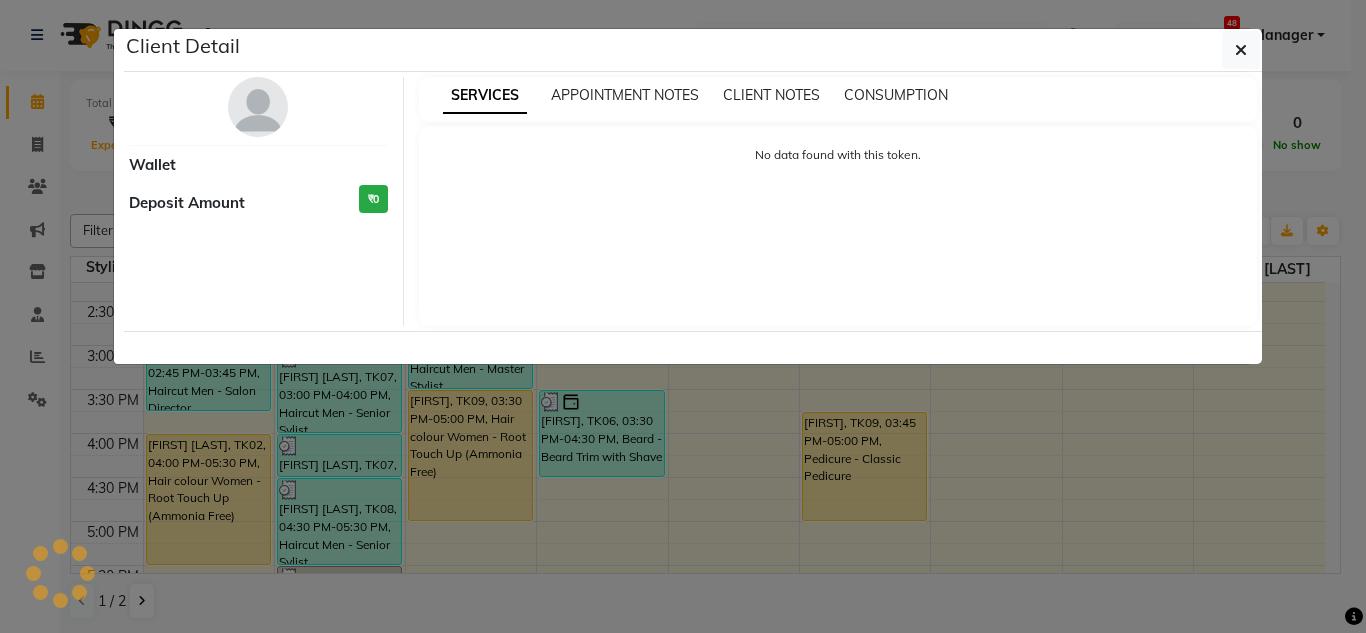 select on "1" 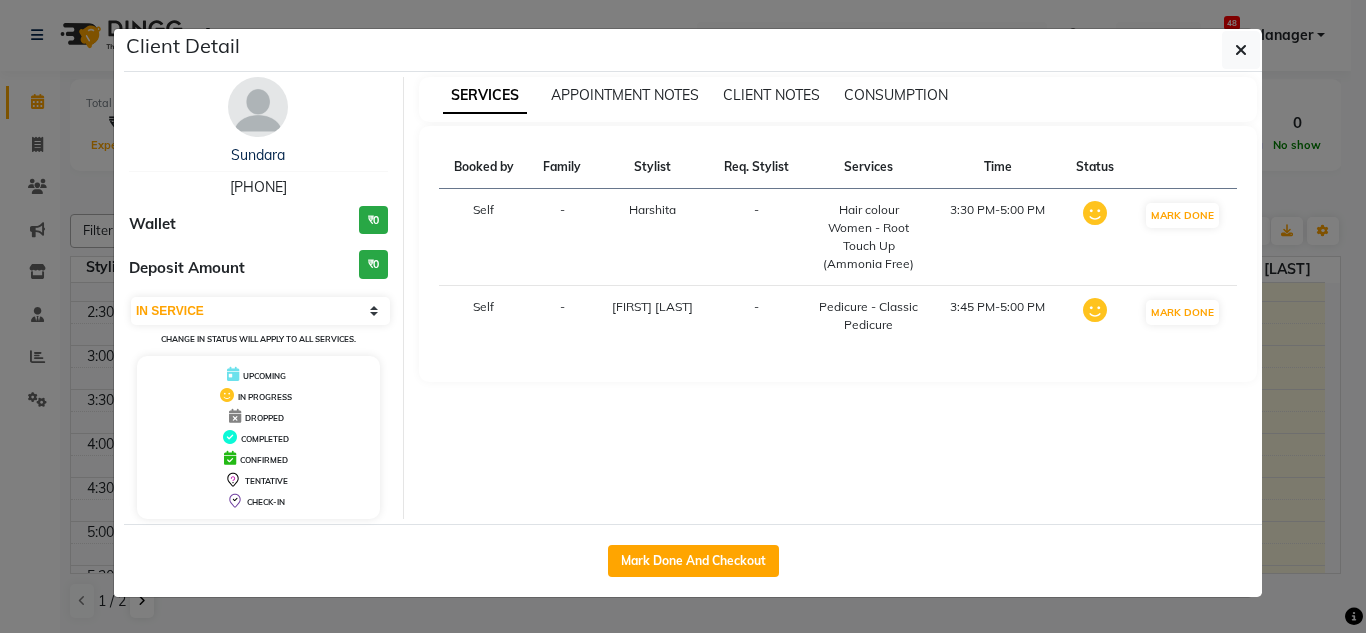 click at bounding box center [258, 107] 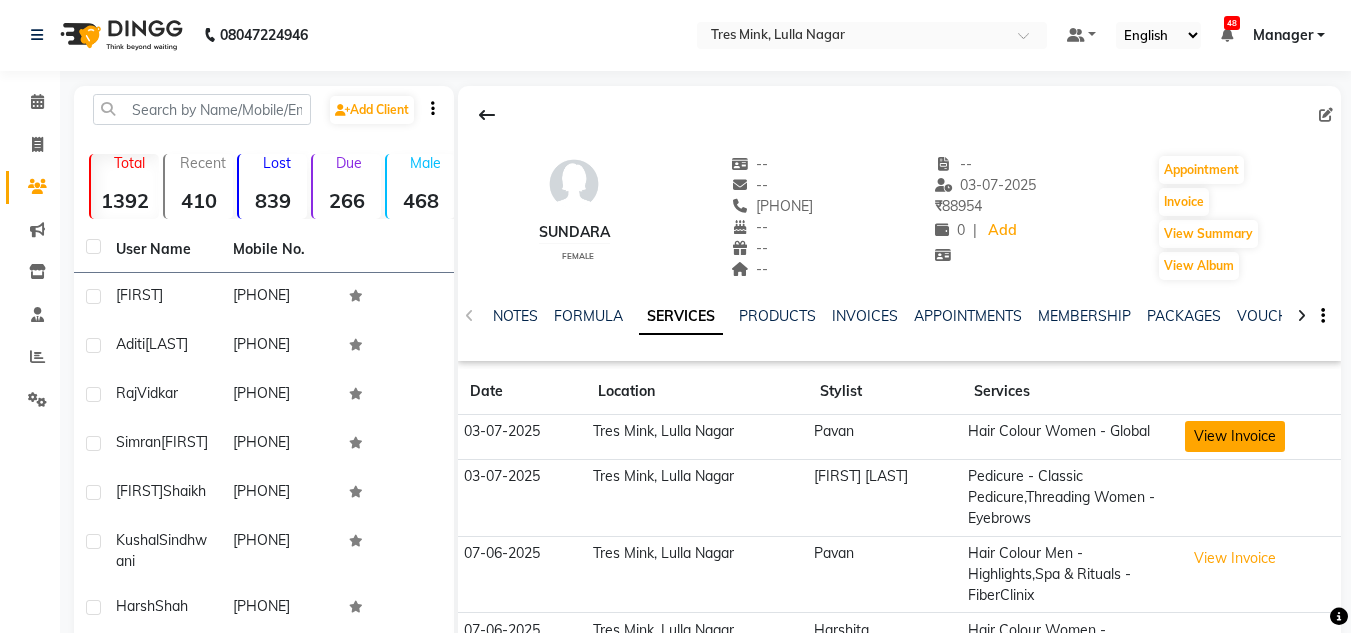 click on "View Invoice" 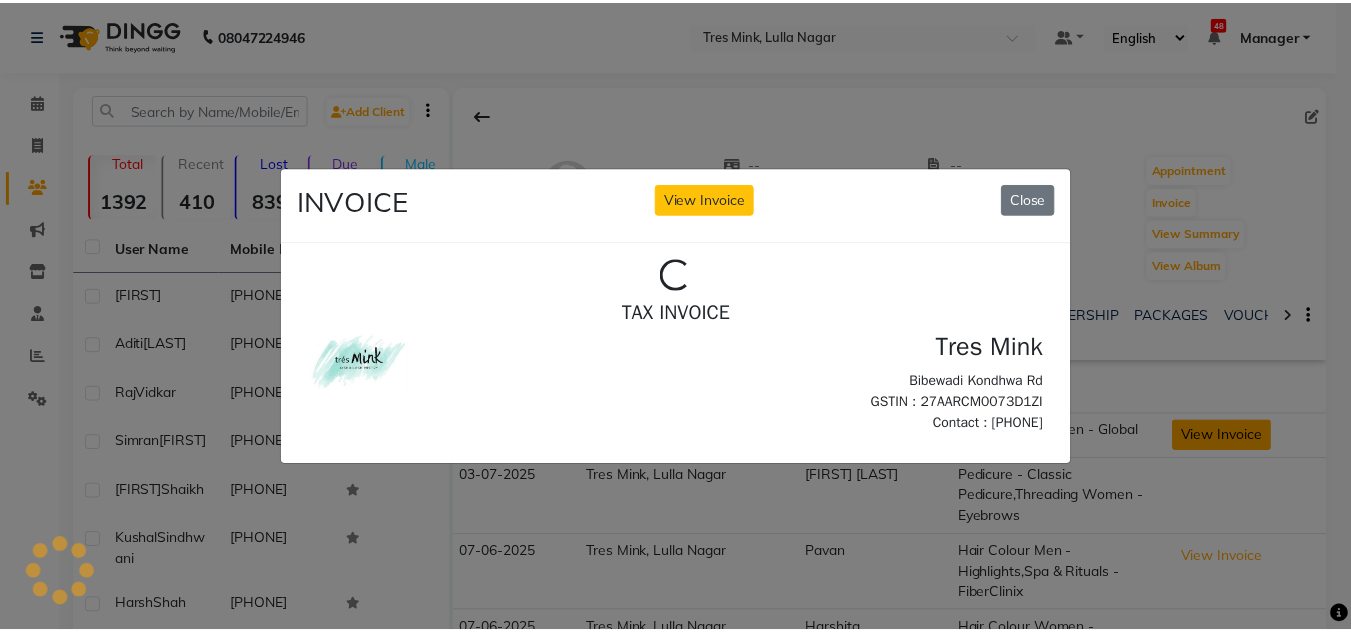 scroll, scrollTop: 0, scrollLeft: 0, axis: both 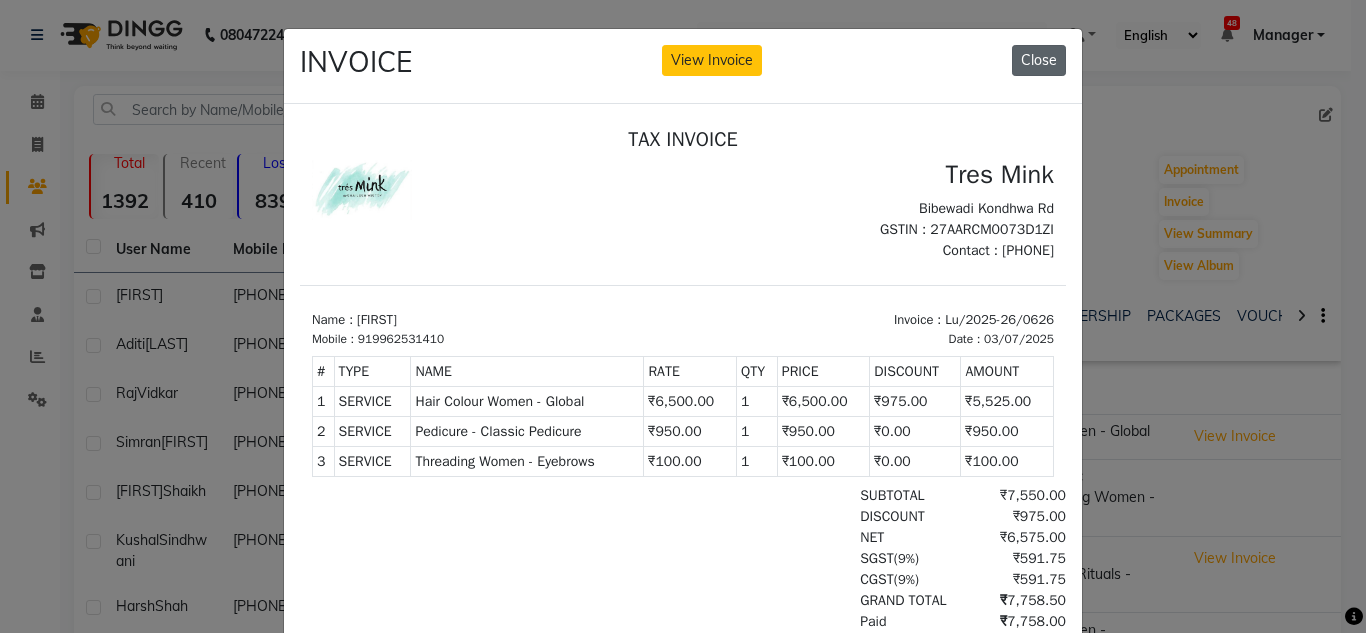 click on "Close" 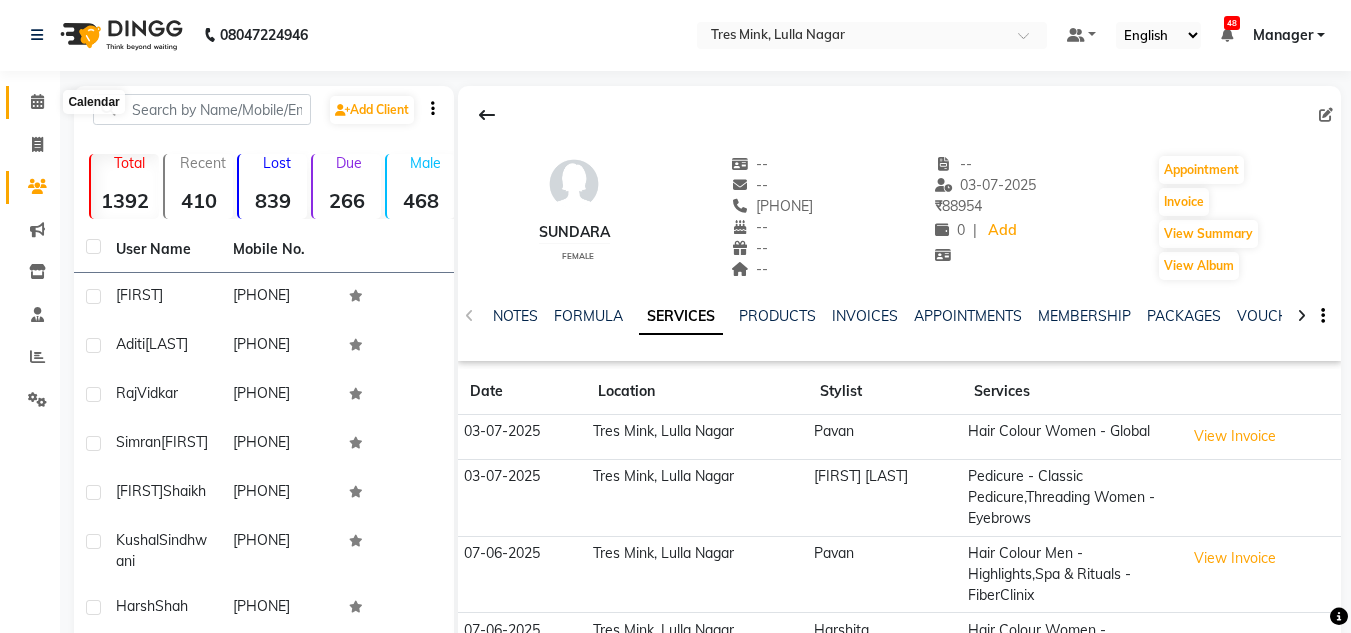 click 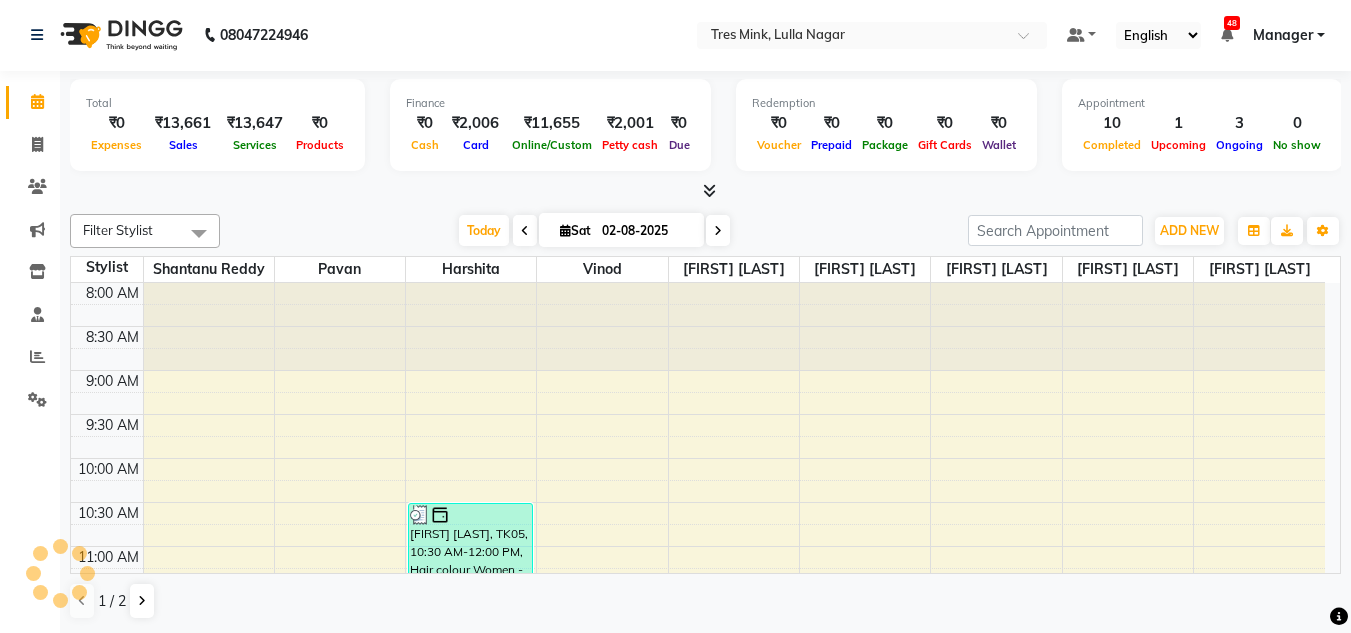 scroll, scrollTop: 0, scrollLeft: 0, axis: both 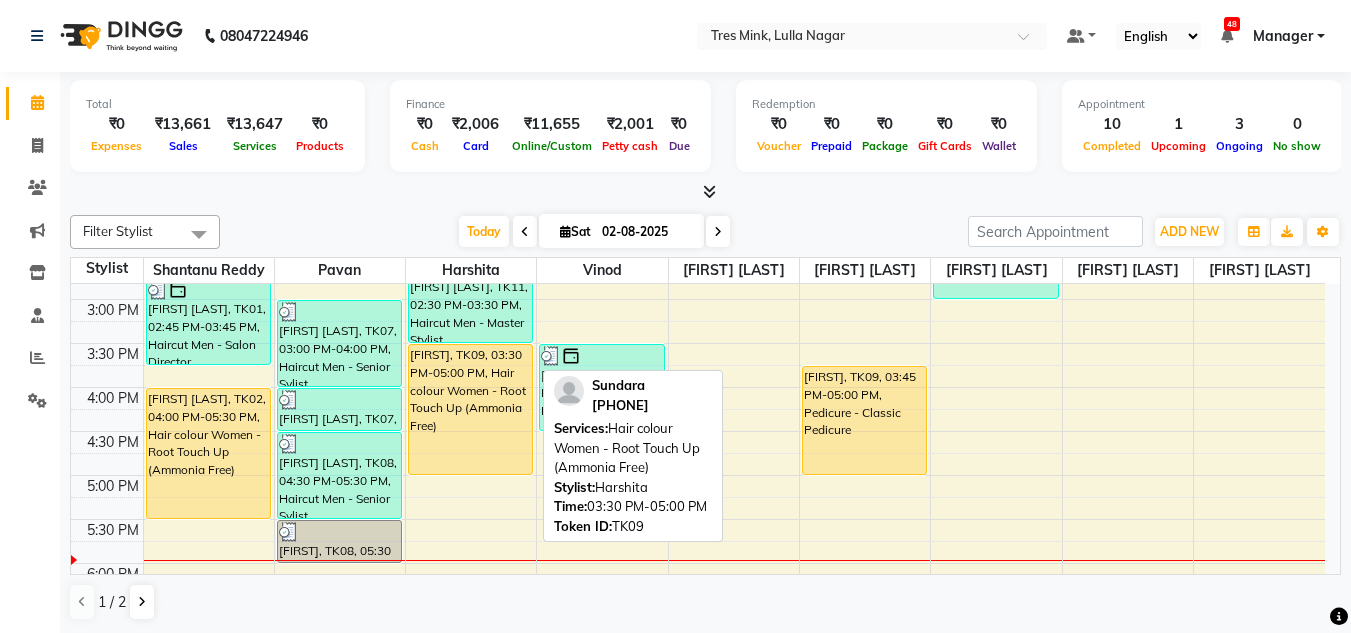 click on "[FIRST], TK09, 03:30 PM-05:00 PM, Hair colour Women - Root Touch Up (Ammonia Free)" at bounding box center (470, 409) 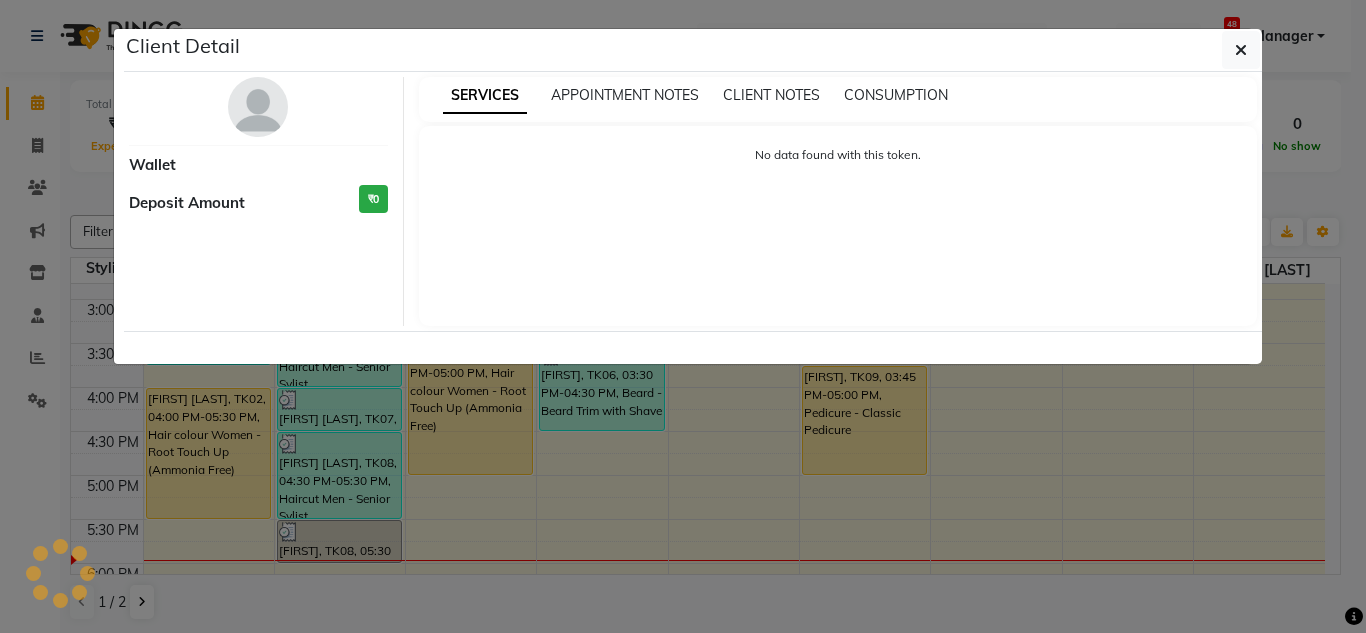 select on "1" 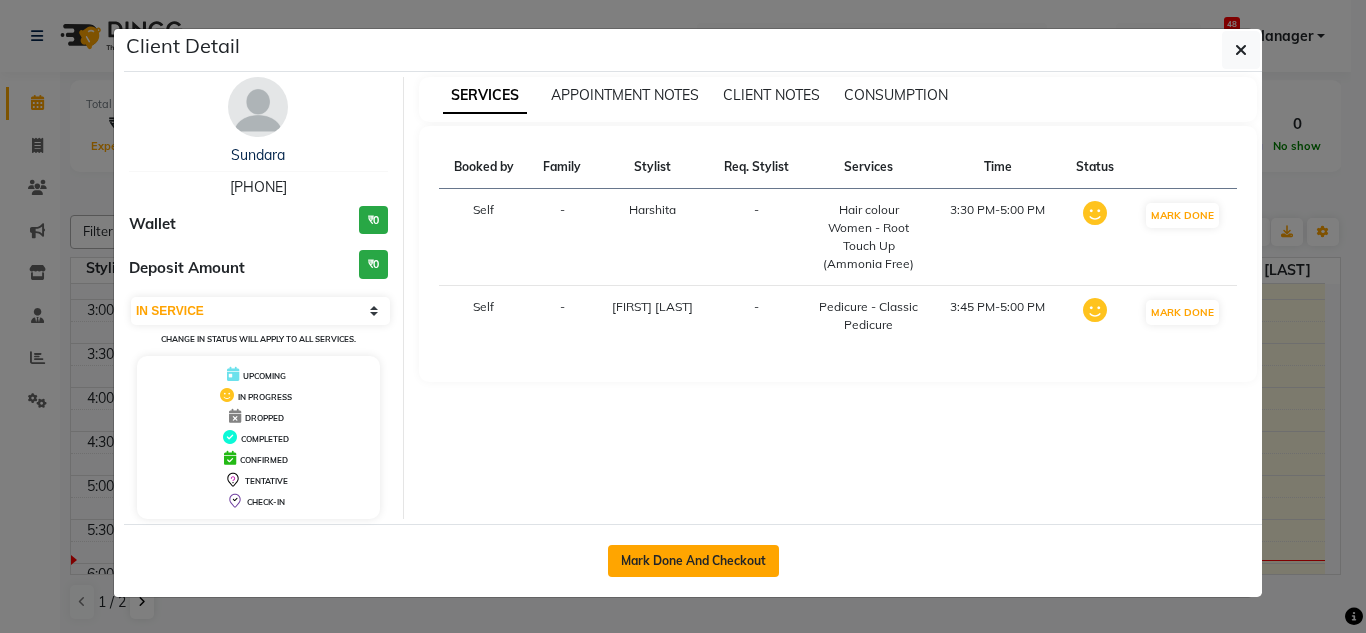 click on "Mark Done And Checkout" 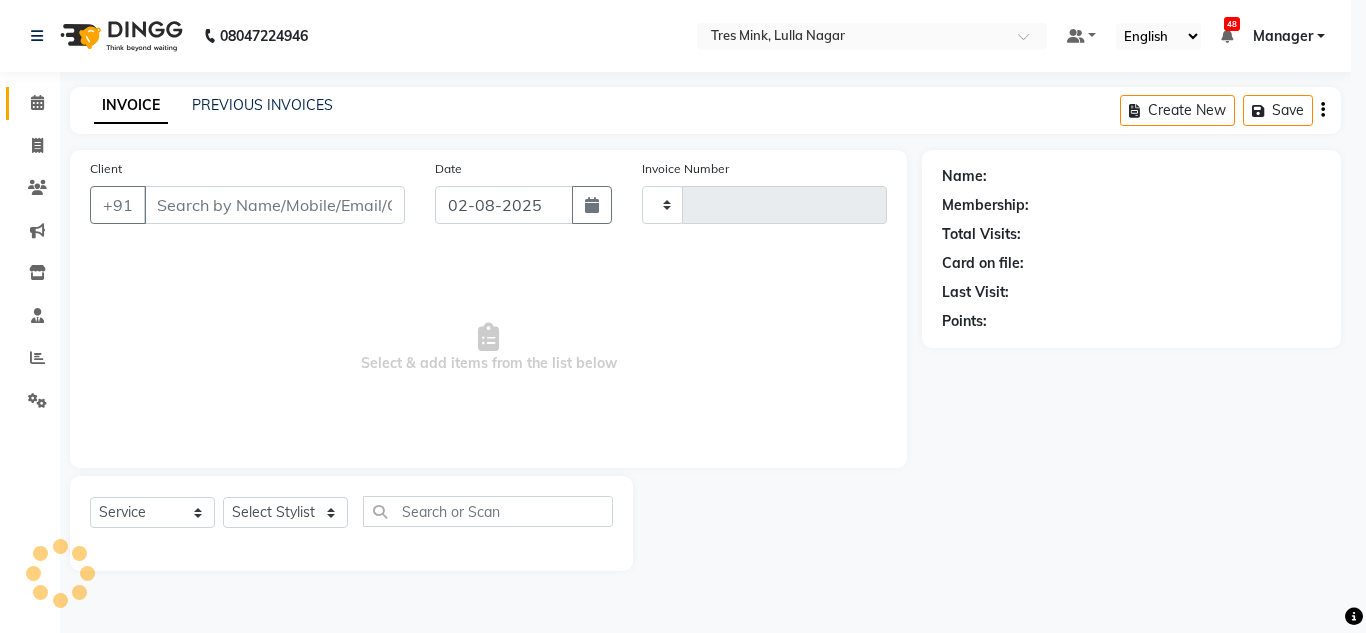 type on "0858" 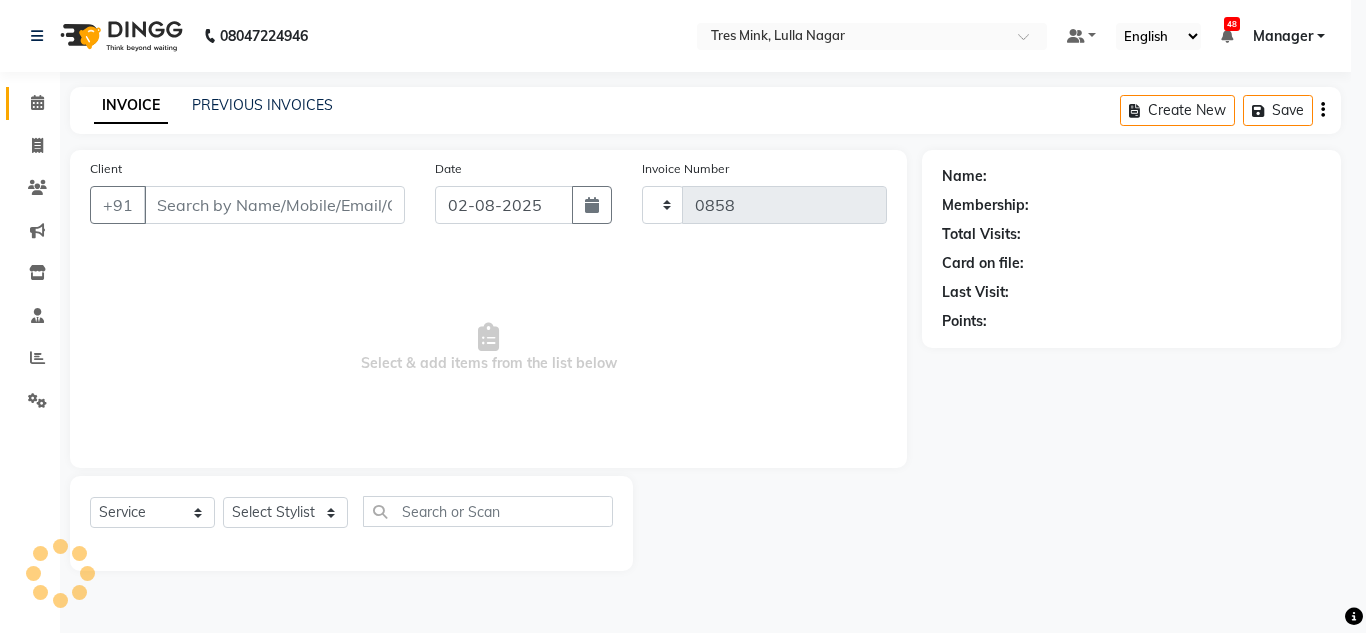 select on "8052" 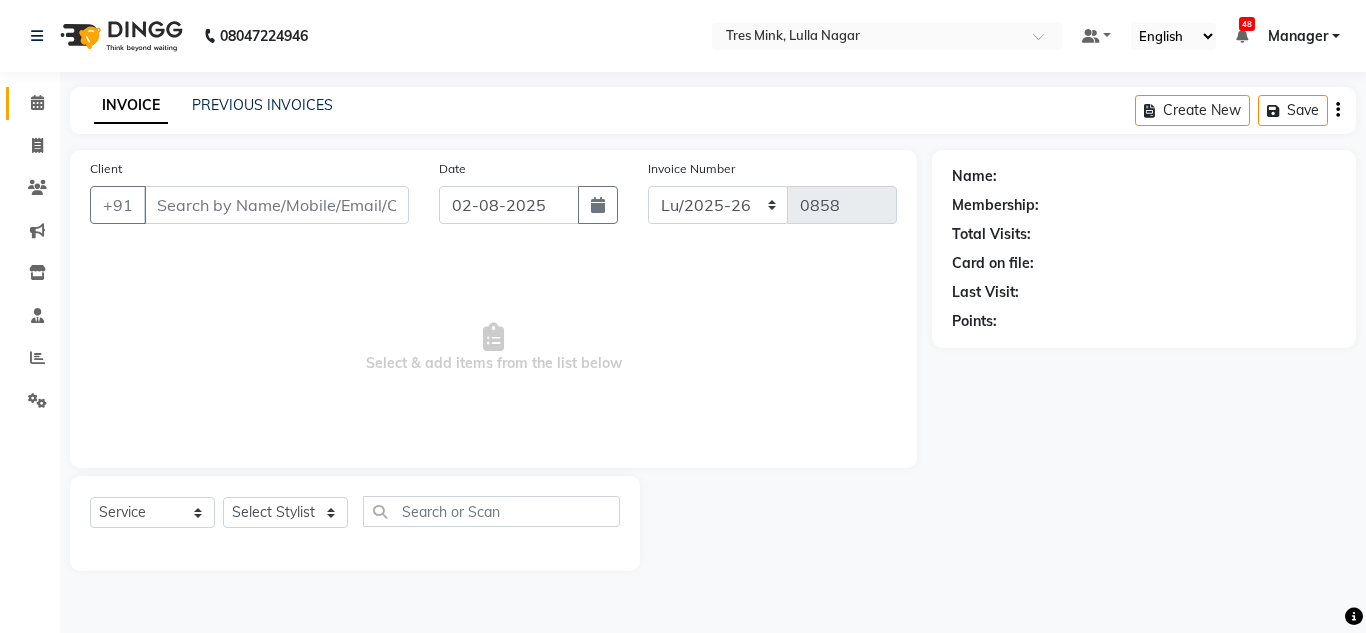 type on "[PHONE]" 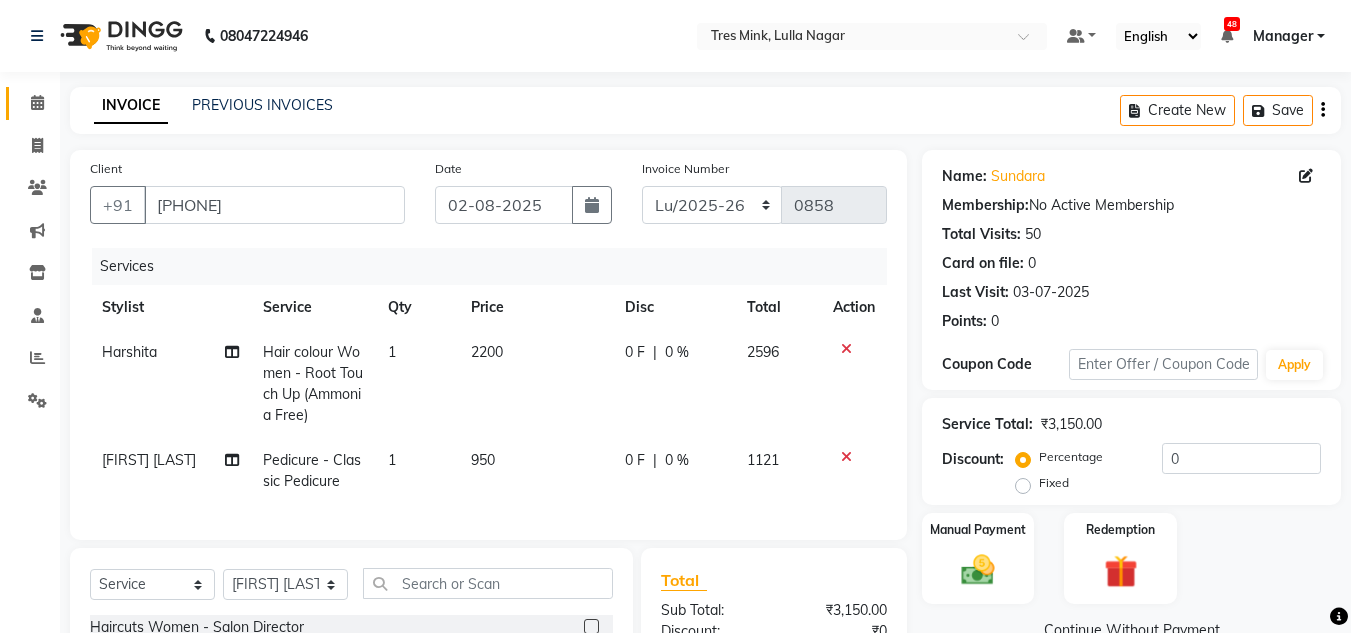 scroll, scrollTop: 255, scrollLeft: 0, axis: vertical 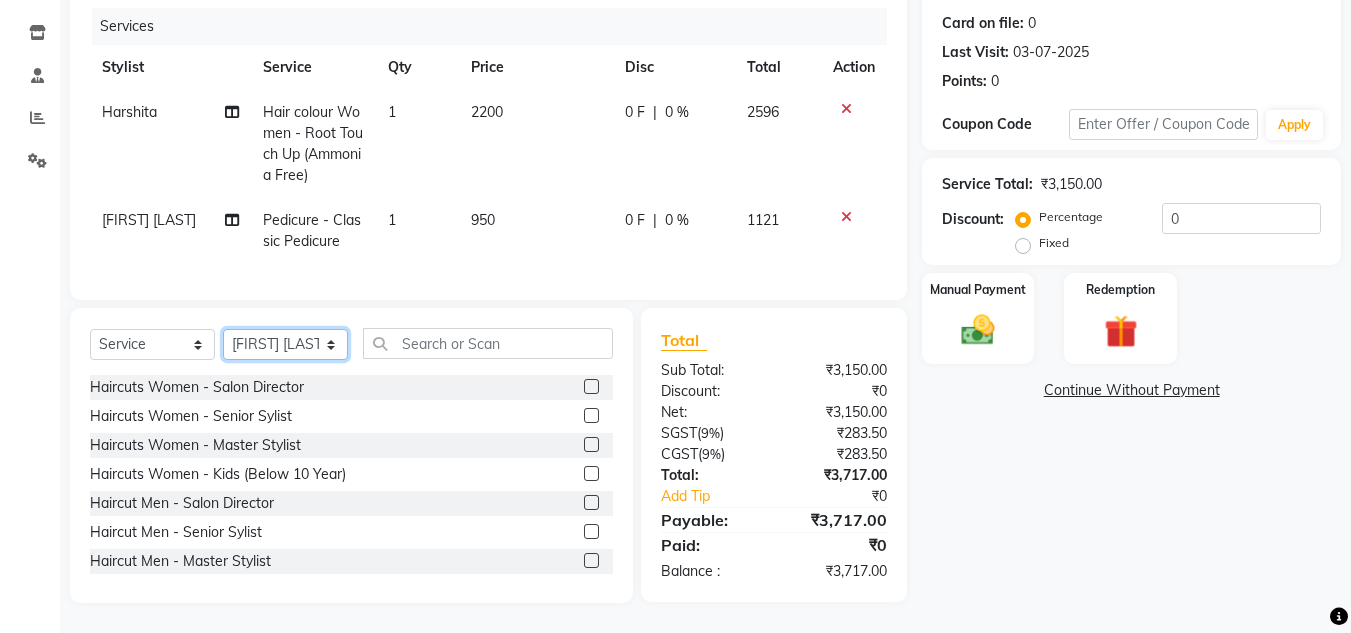 click on "Select Stylist Ansh Jadhav  Chetan Mahale Eva Harshita Manager Neha Aywale Pallavi H Pavan Pranjali Kothari Shailesh Mistry Shantanu Reddy Sharon Anthony Siddhanth  Sonu N Vinod" 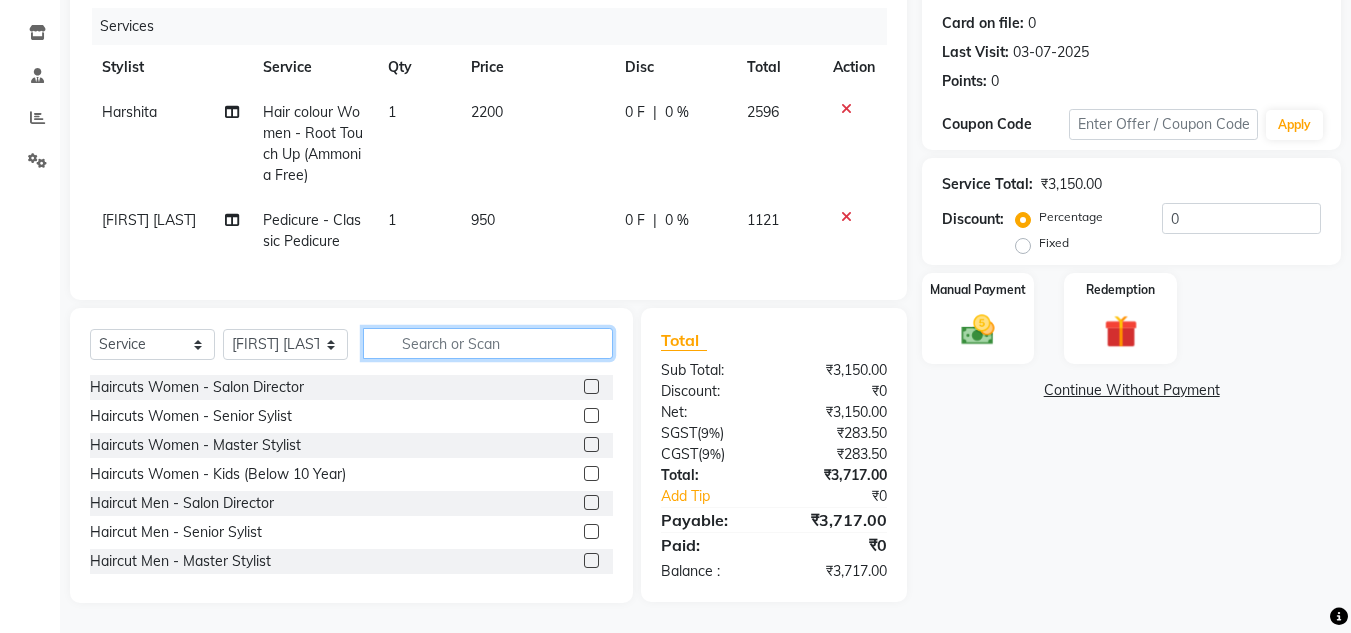 click 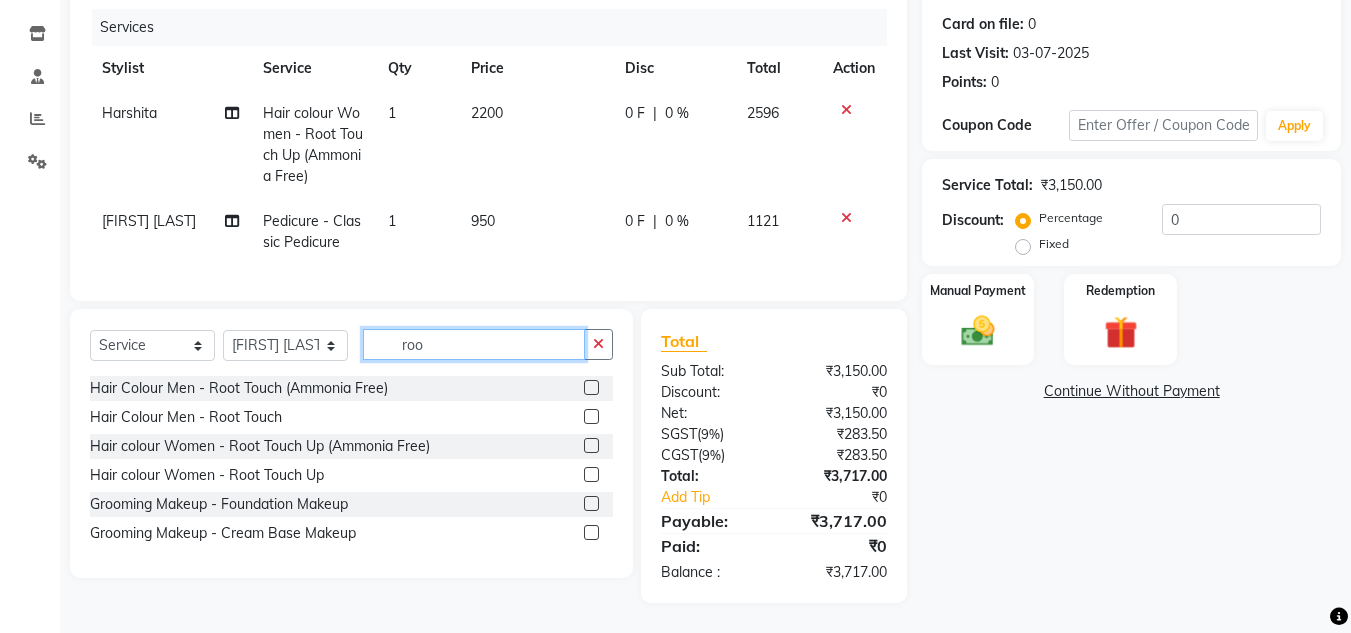 scroll, scrollTop: 254, scrollLeft: 0, axis: vertical 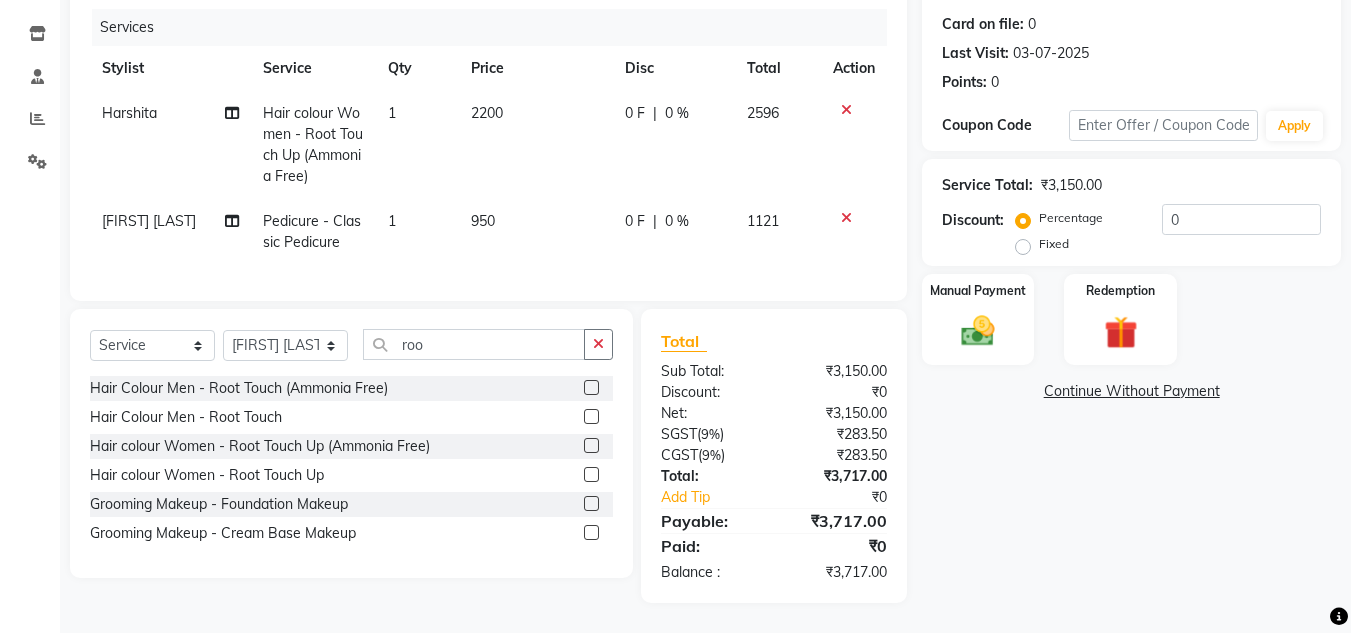 click 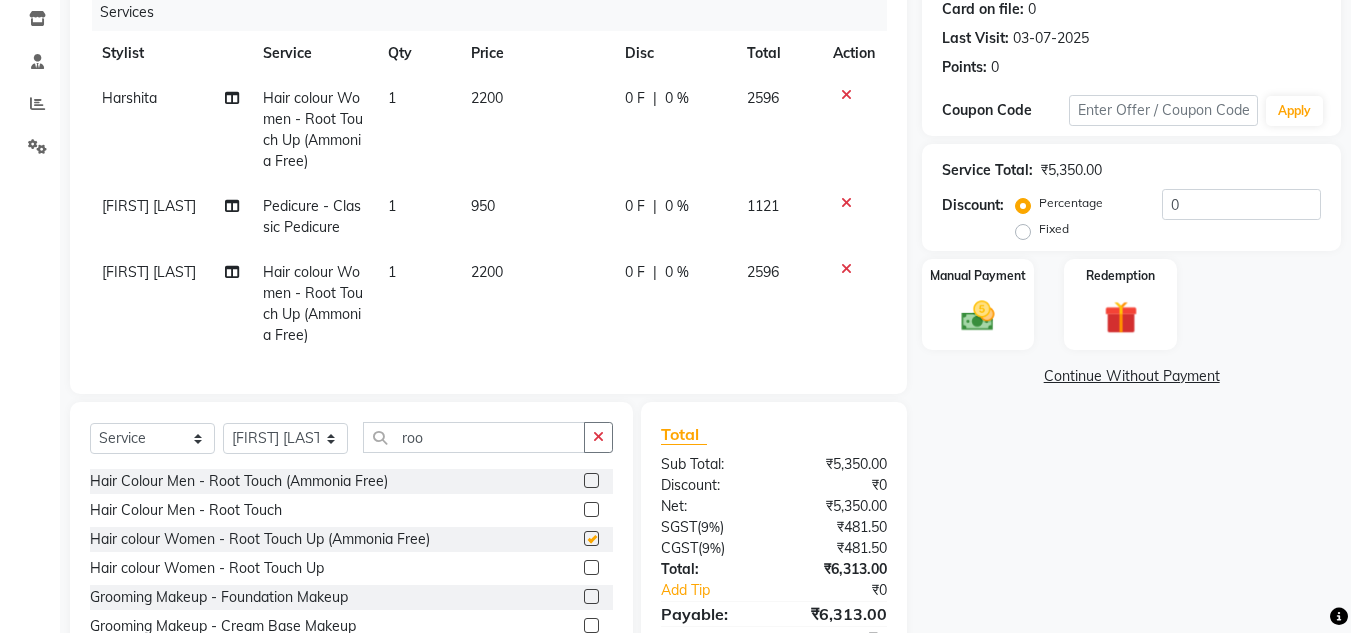 checkbox on "false" 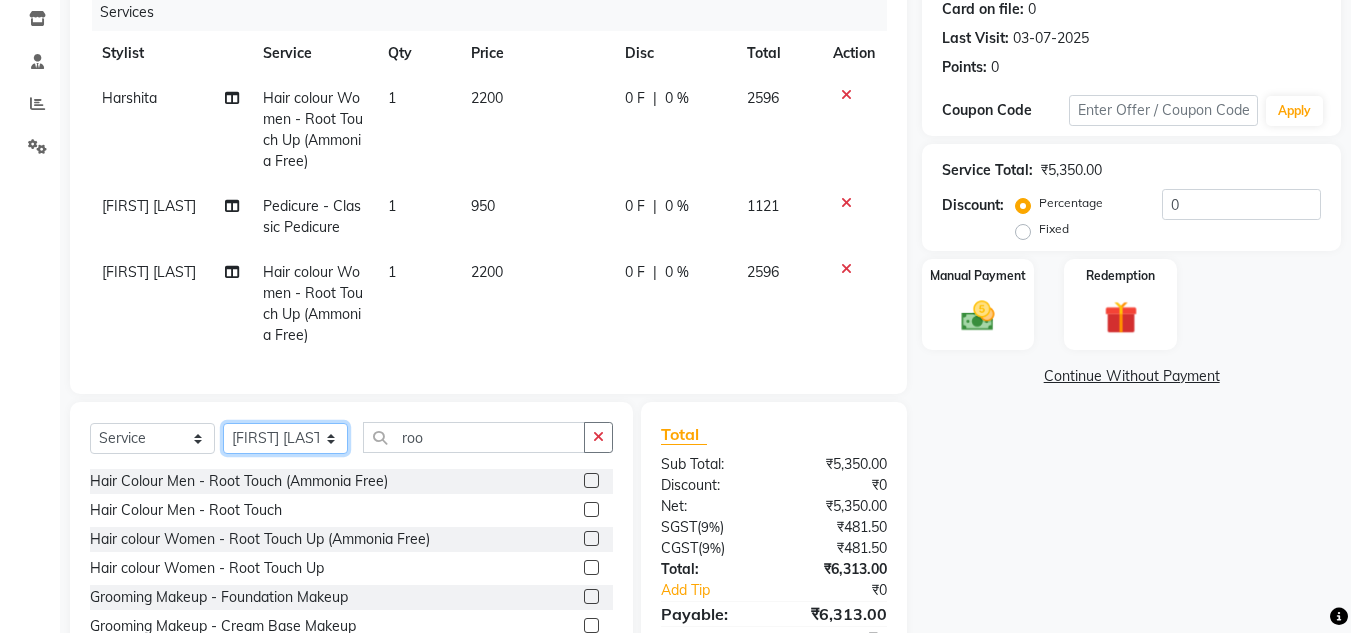 click on "Select Stylist Ansh Jadhav  Chetan Mahale Eva Harshita Manager Neha Aywale Pallavi H Pavan Pranjali Kothari Shailesh Mistry Shantanu Reddy Sharon Anthony Siddhanth  Sonu N Vinod" 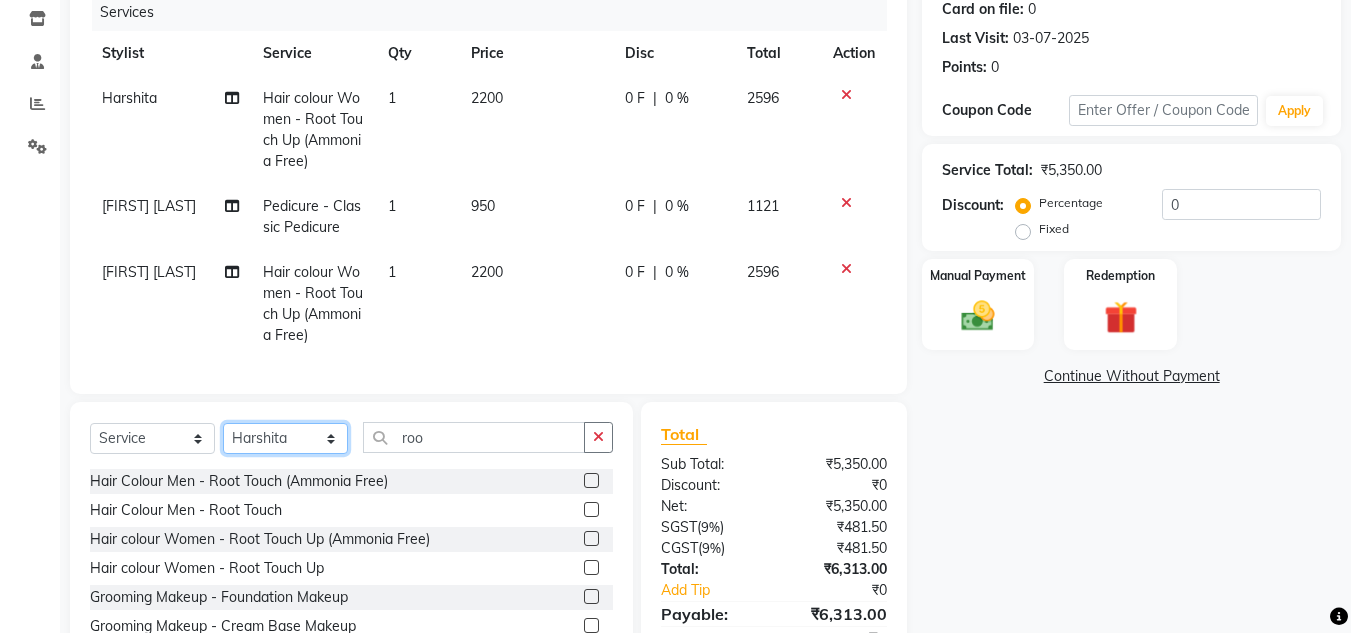 click on "Select Stylist Ansh Jadhav  Chetan Mahale Eva Harshita Manager Neha Aywale Pallavi H Pavan Pranjali Kothari Shailesh Mistry Shantanu Reddy Sharon Anthony Siddhanth  Sonu N Vinod" 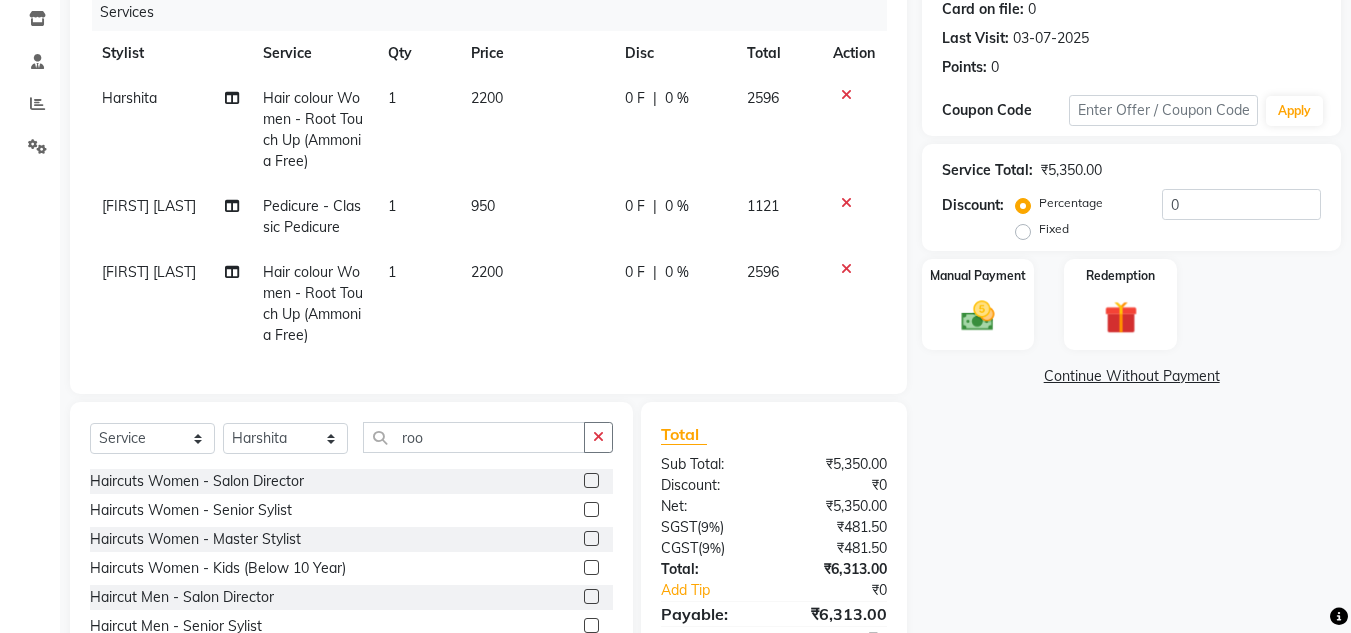 click 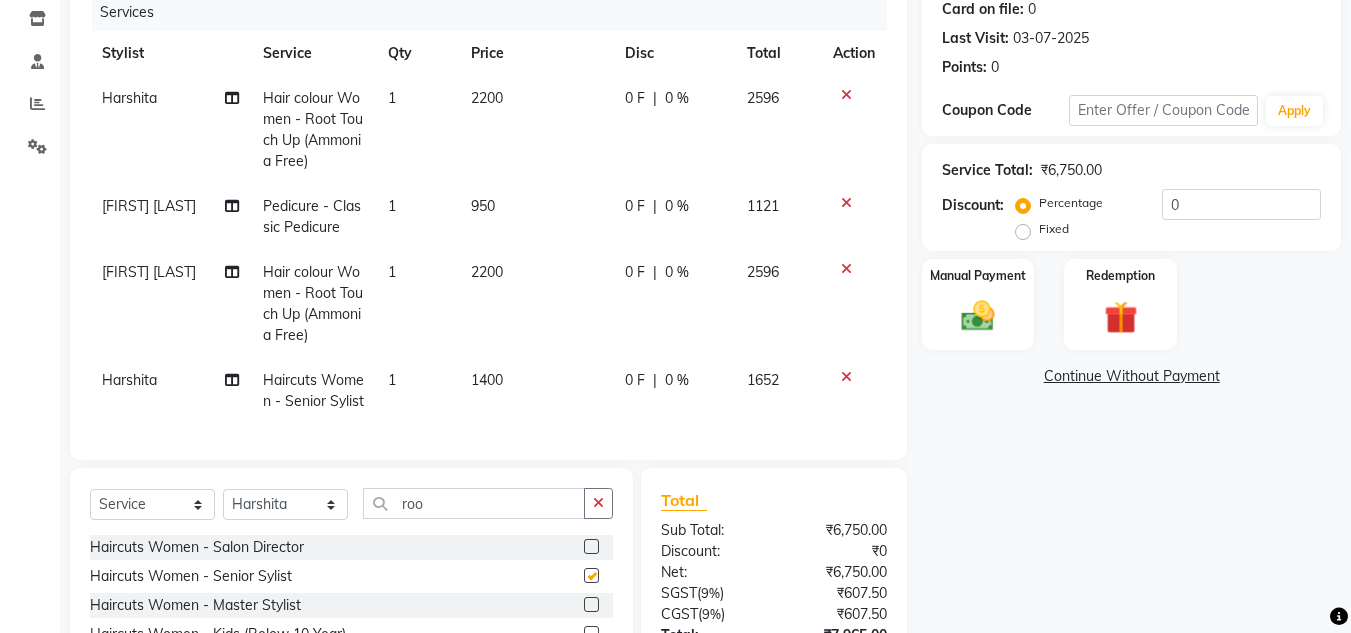 checkbox on "false" 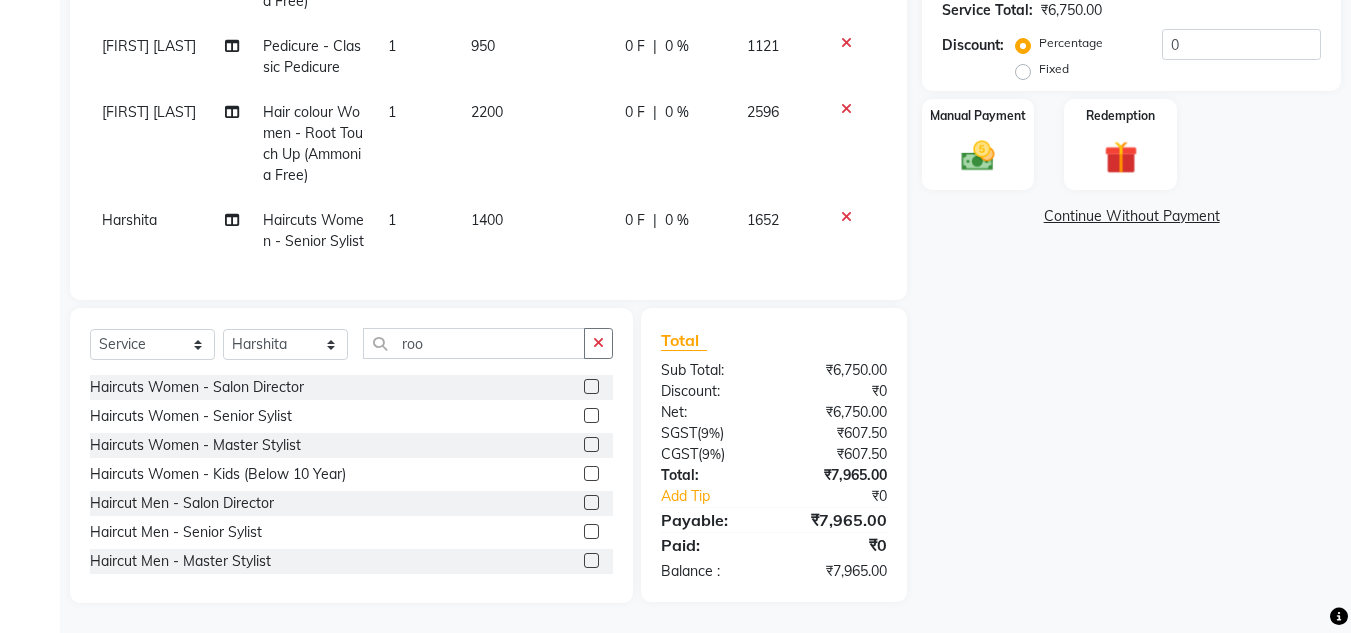 scroll, scrollTop: 129, scrollLeft: 0, axis: vertical 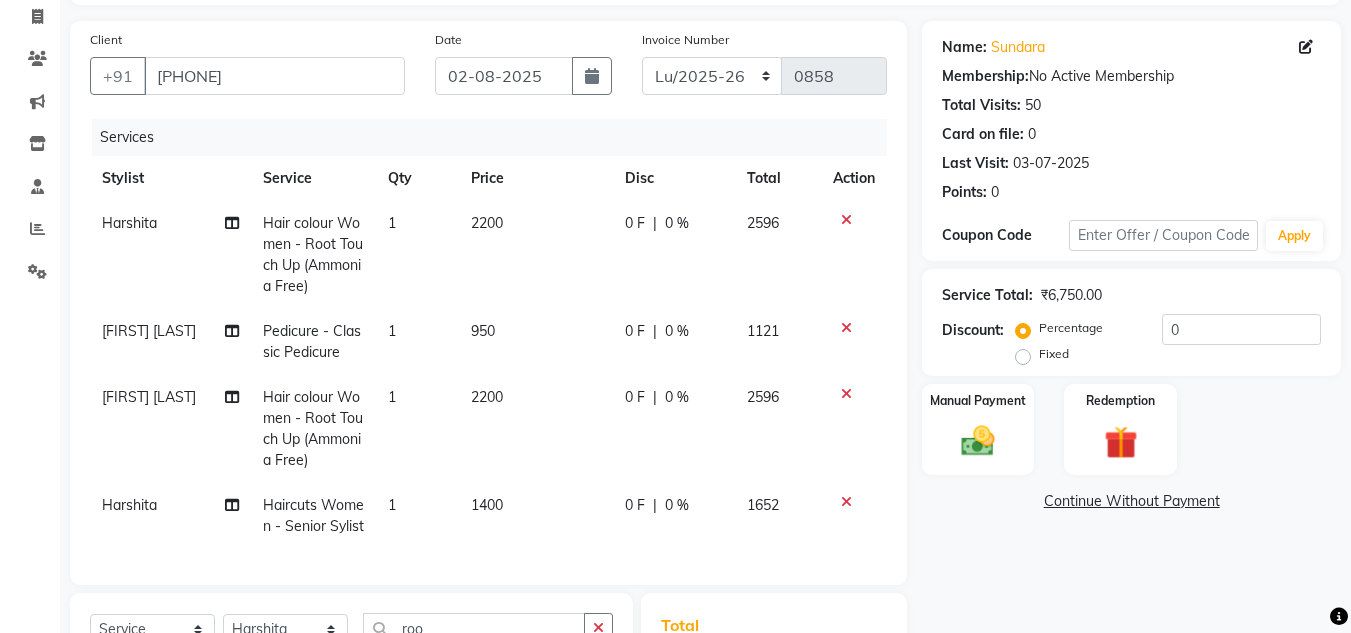 click on "2200" 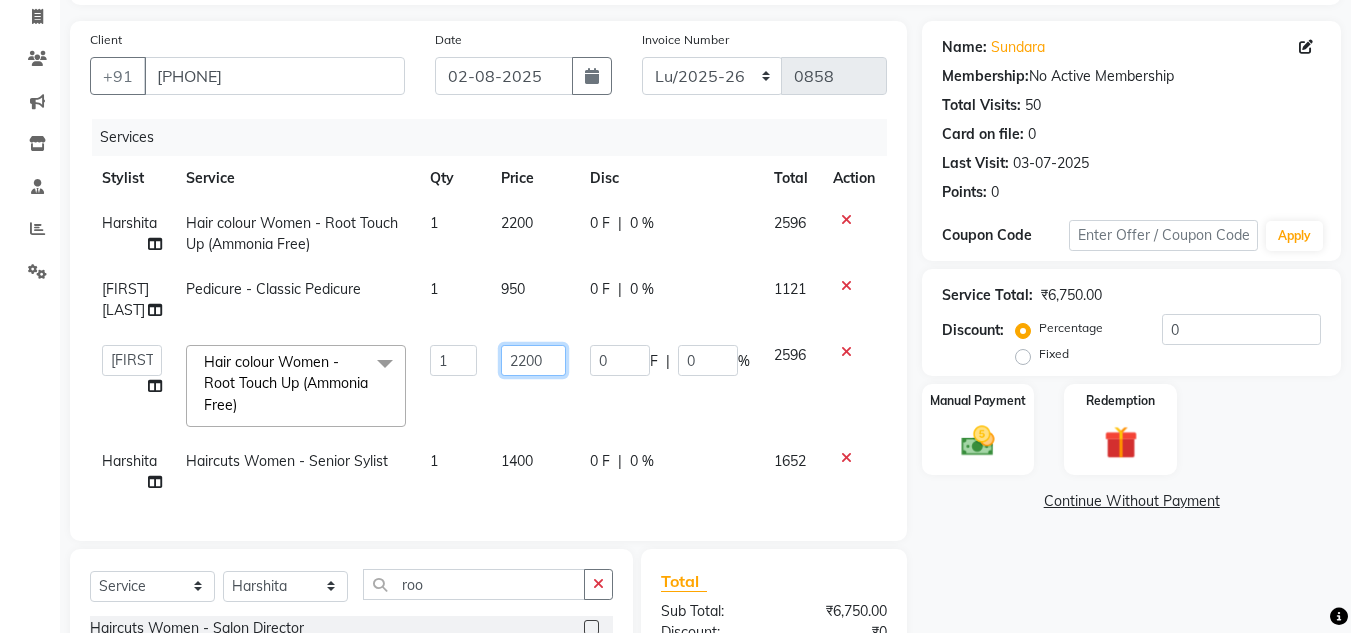 drag, startPoint x: 560, startPoint y: 359, endPoint x: 458, endPoint y: 360, distance: 102.0049 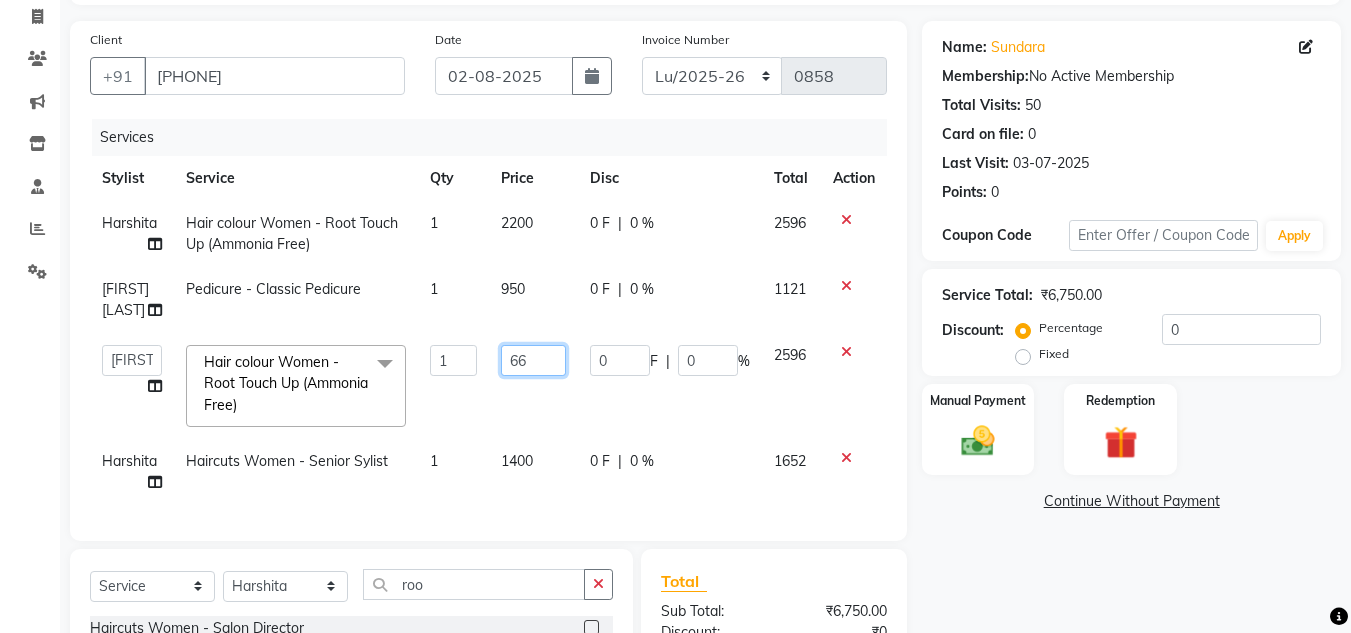 type on "660" 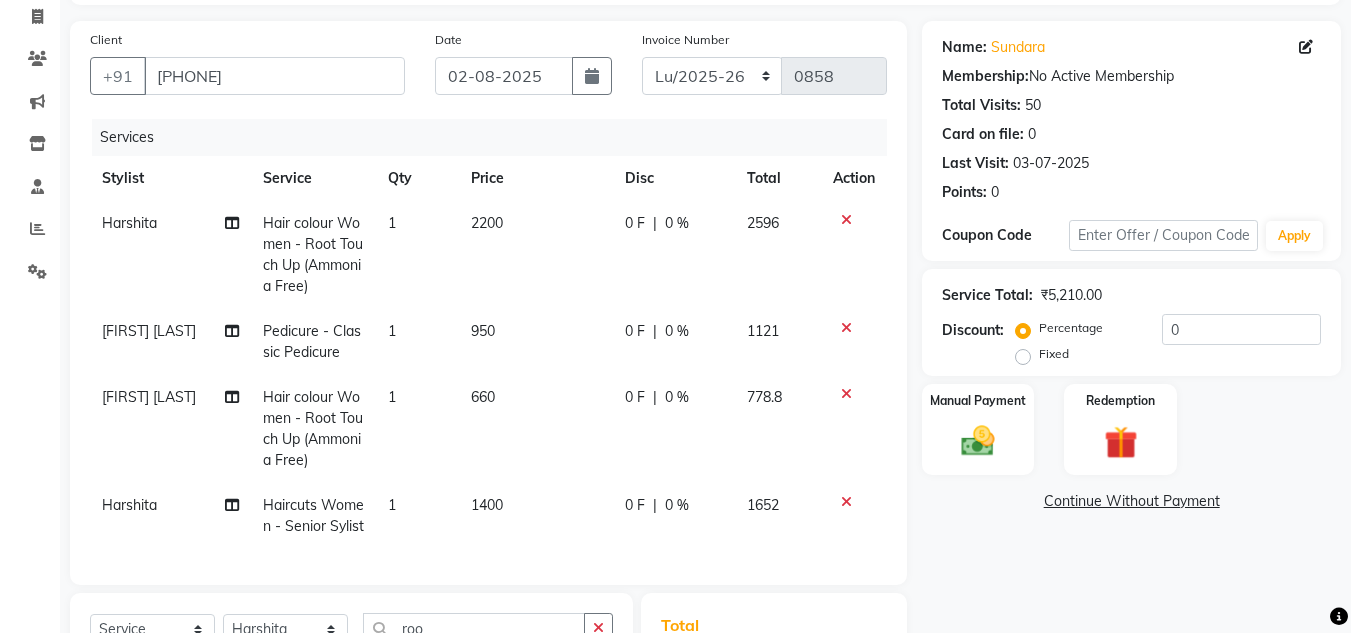 click on "Price" 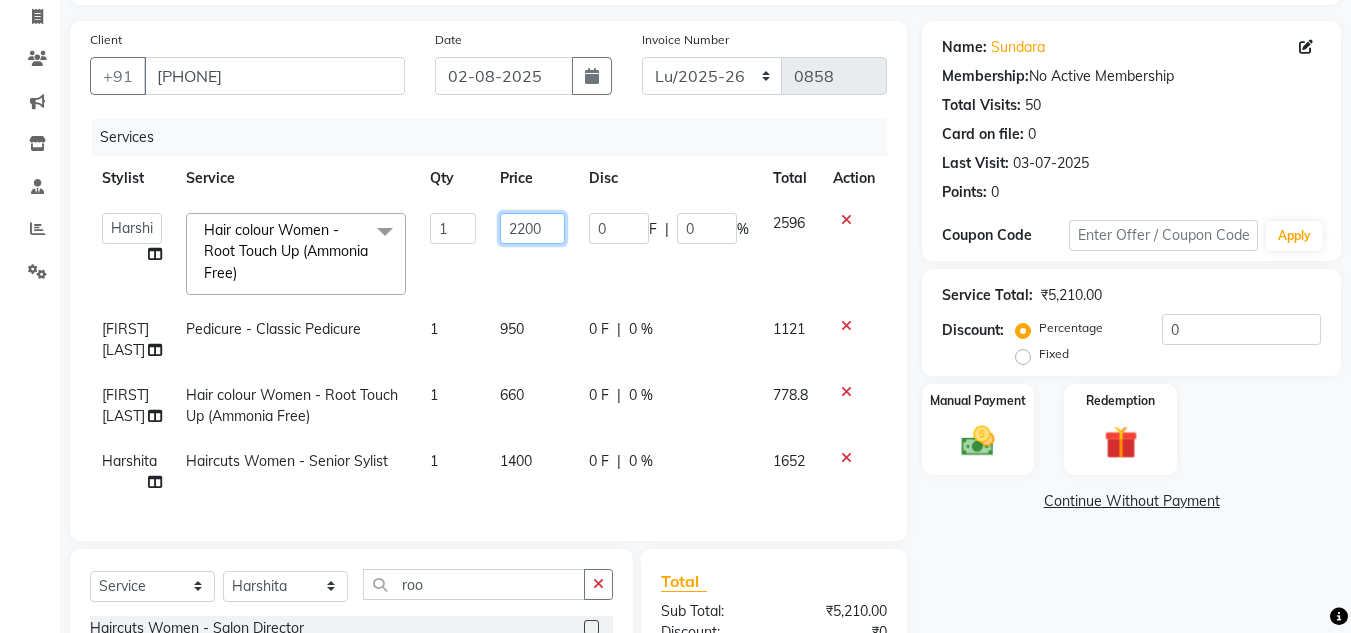 drag, startPoint x: 551, startPoint y: 228, endPoint x: 453, endPoint y: 225, distance: 98.045906 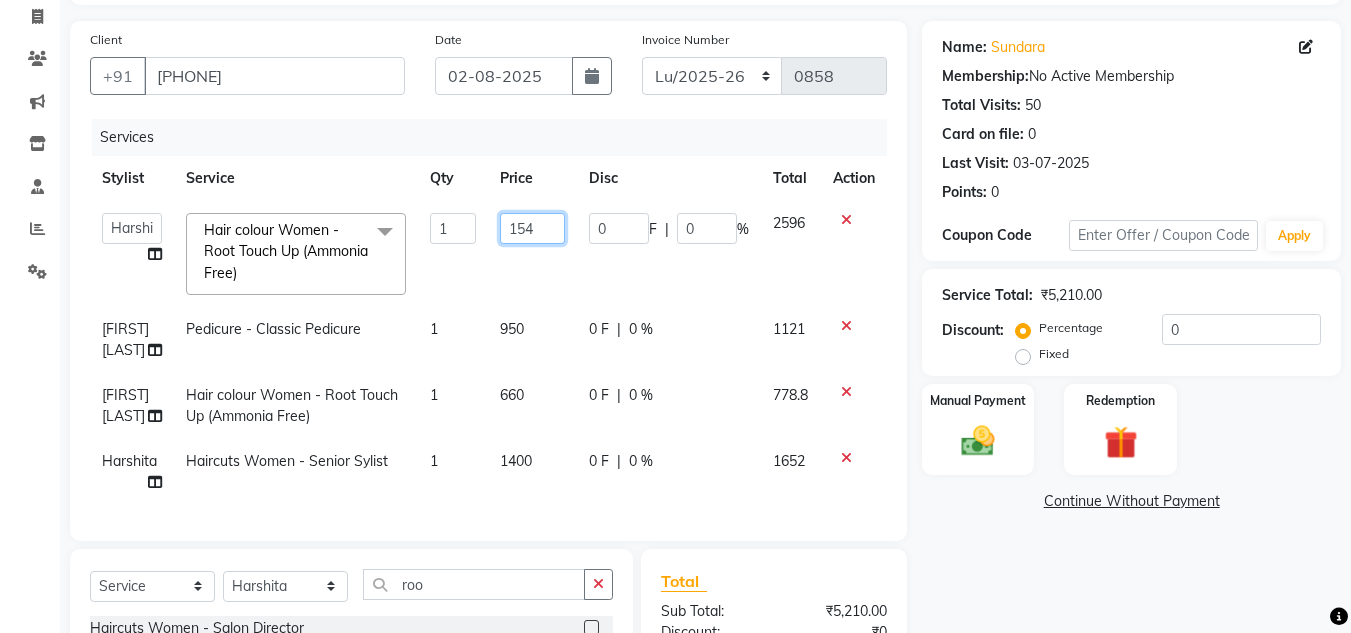 type on "1540" 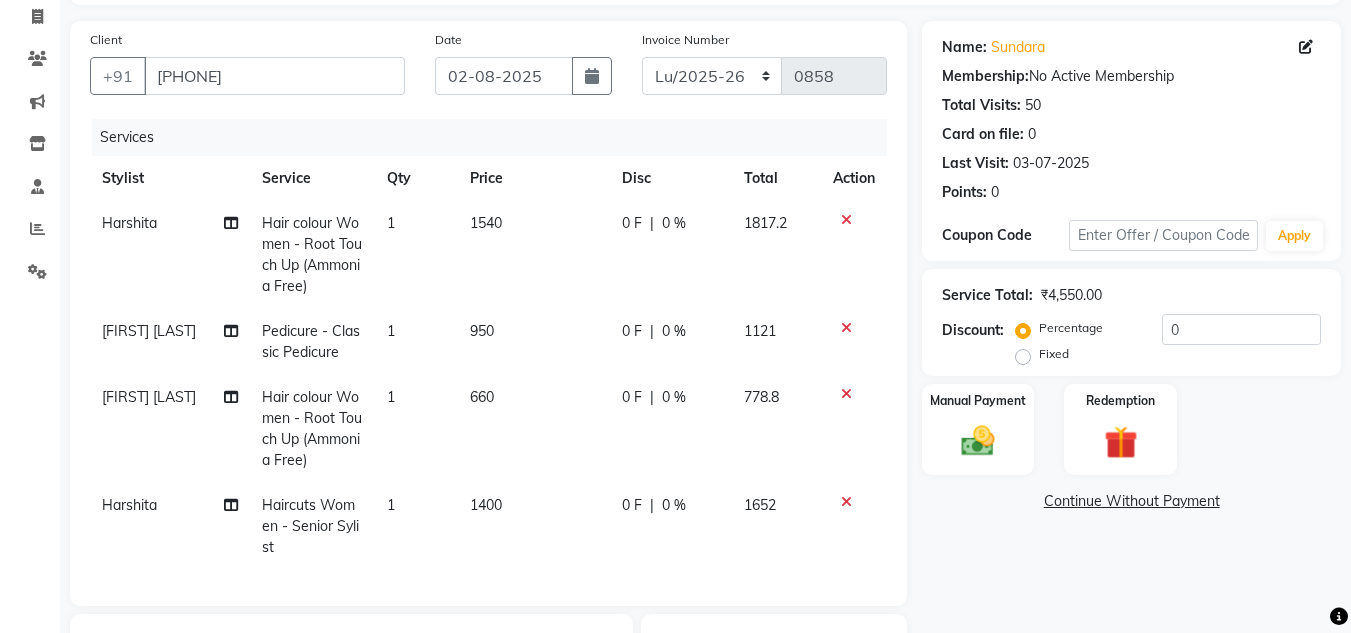 click on "[FIRST] Hair colour Women - Root Touch Up (Ammonia Free) 1 1540 0 F | 0 % 1817.2" 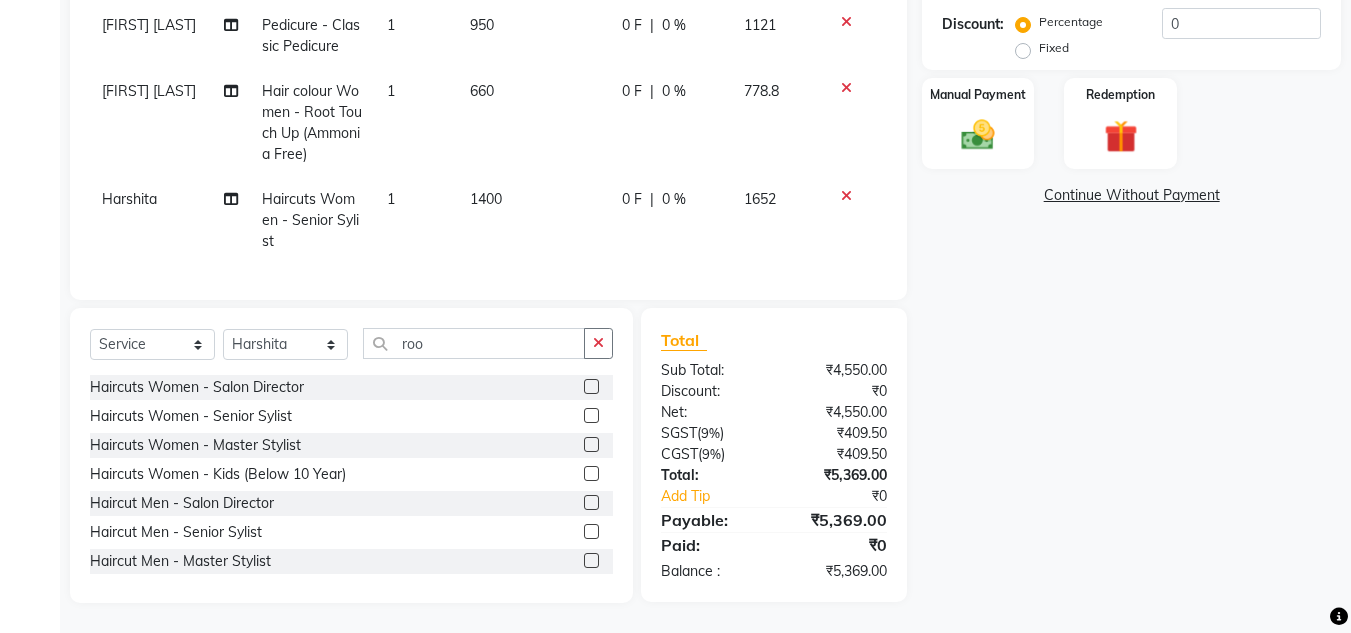 scroll, scrollTop: 150, scrollLeft: 0, axis: vertical 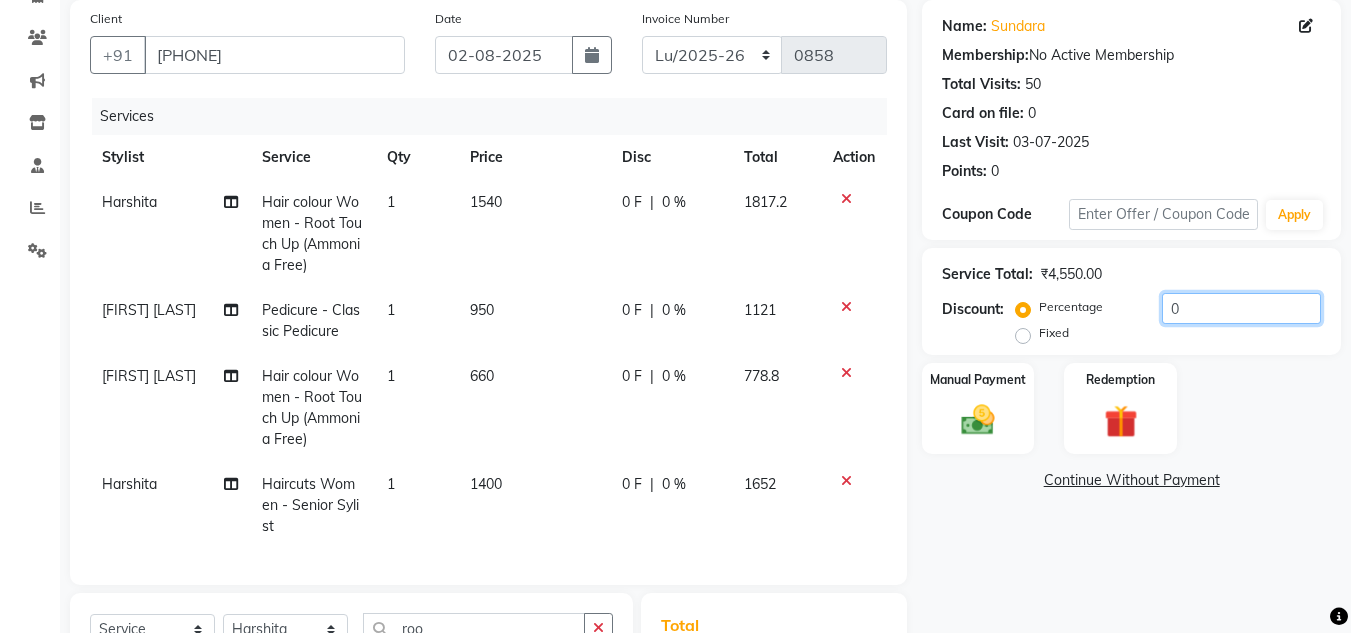 drag, startPoint x: 1185, startPoint y: 308, endPoint x: 1073, endPoint y: 303, distance: 112.11155 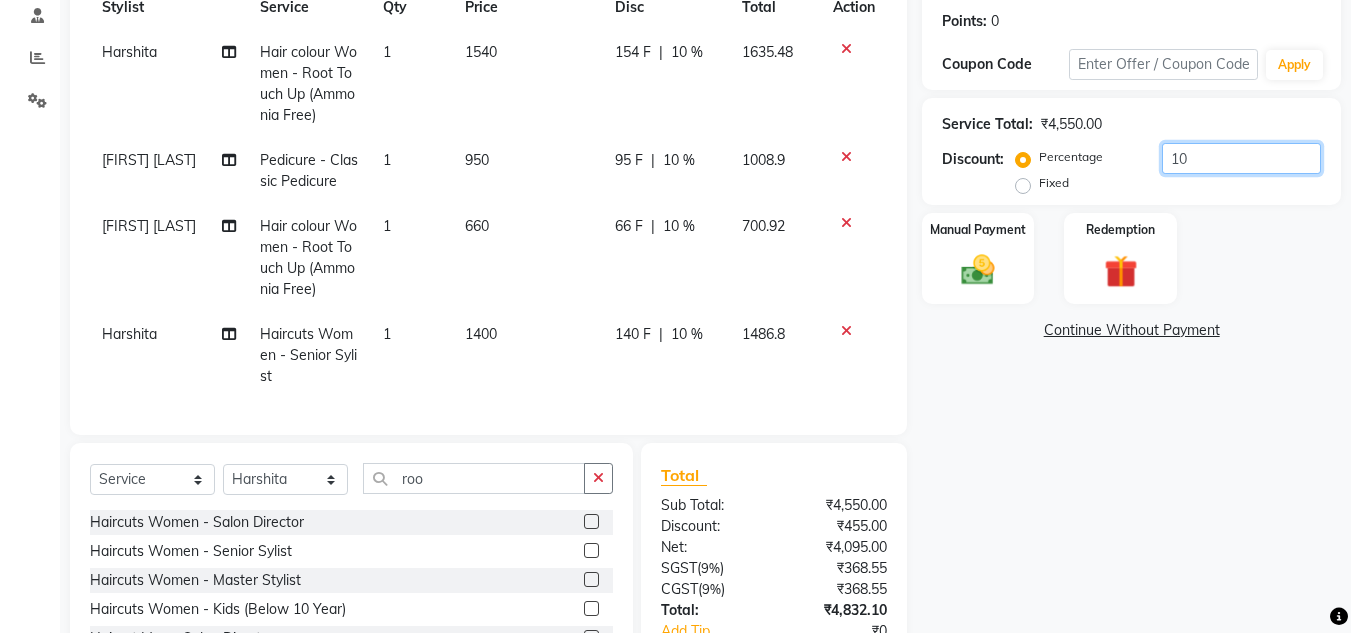 scroll, scrollTop: 450, scrollLeft: 0, axis: vertical 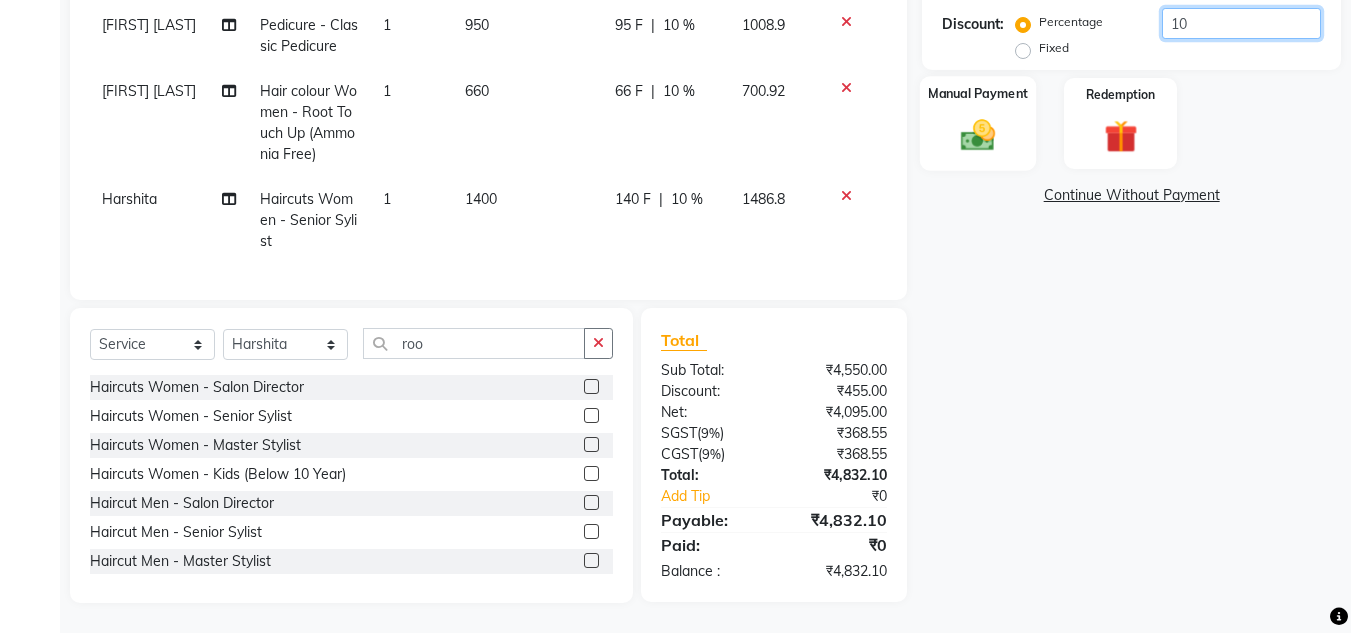 type on "10" 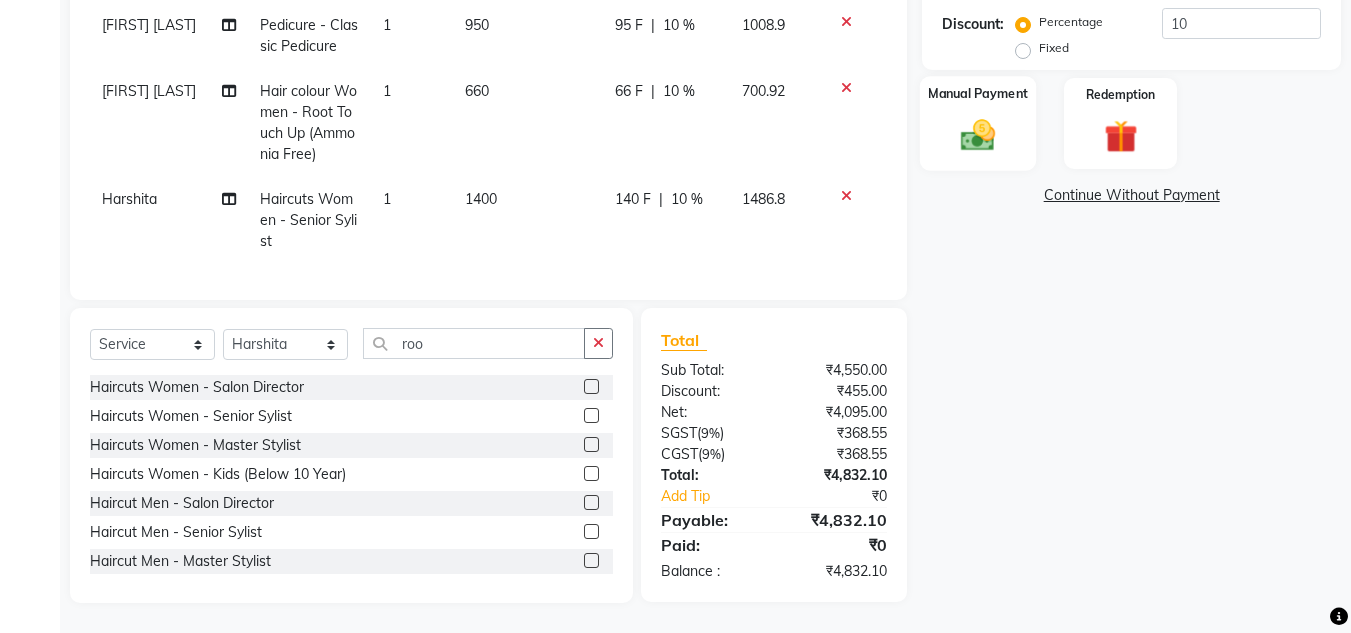 click 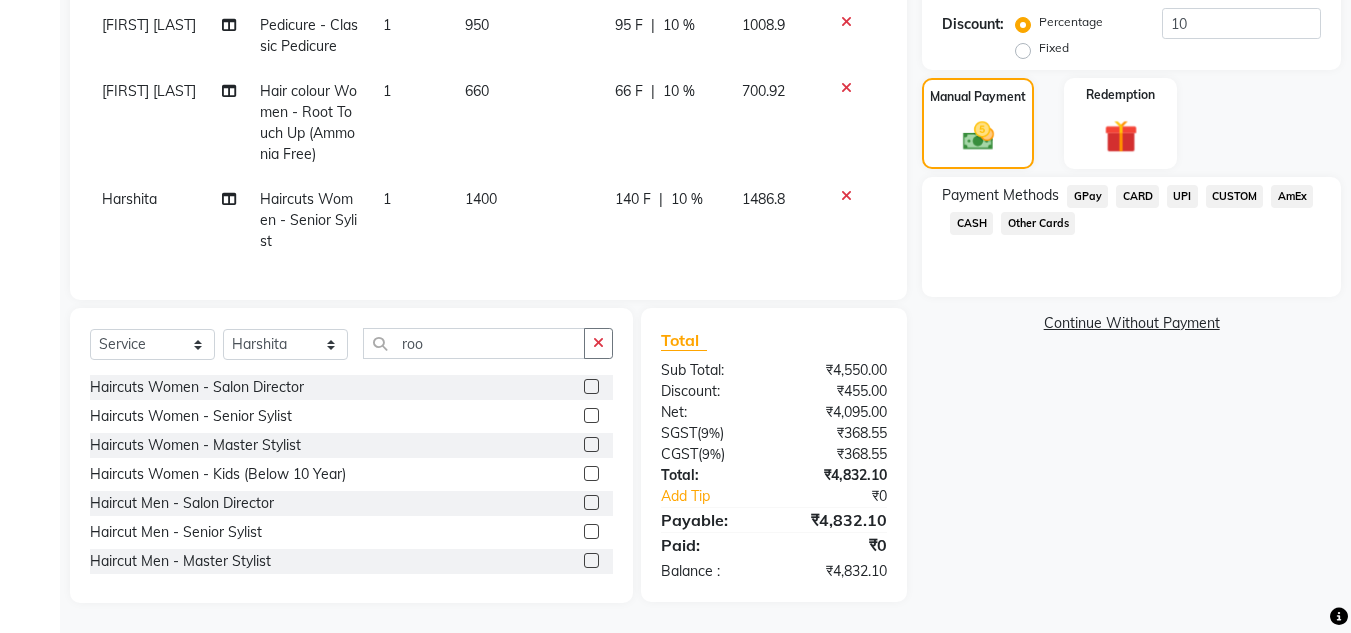 click on "CARD" 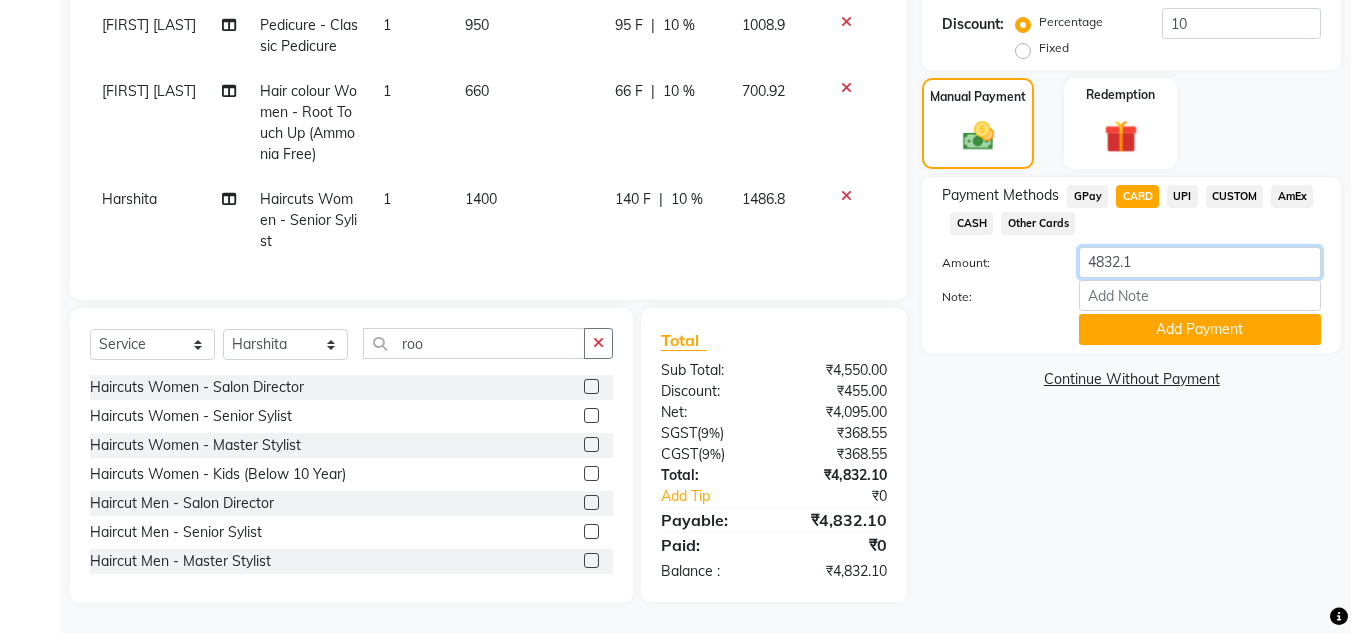 click on "4832.1" 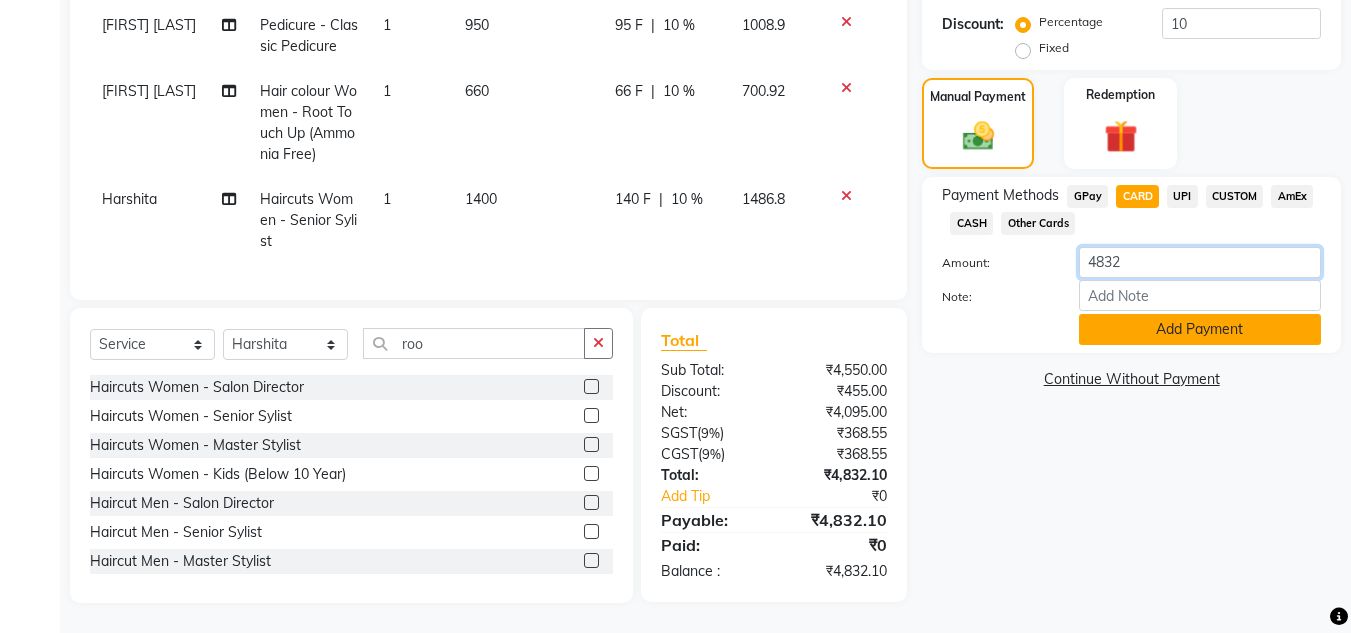 type on "4832" 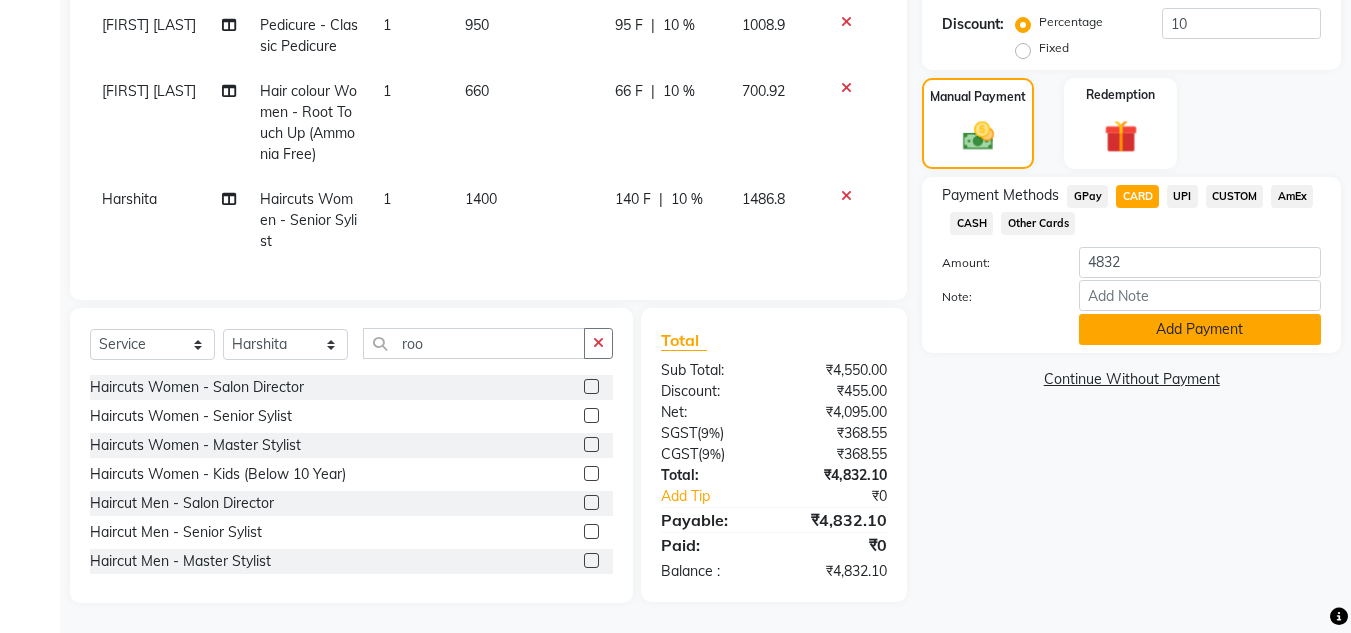 click on "Add Payment" 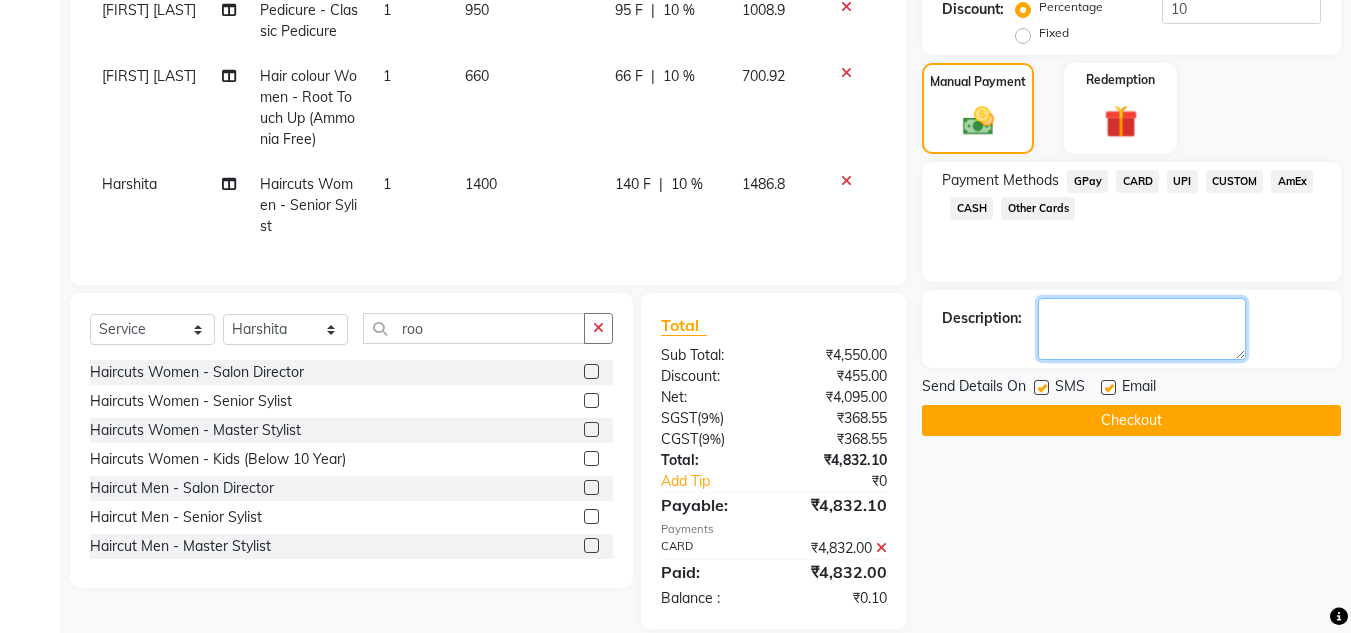click 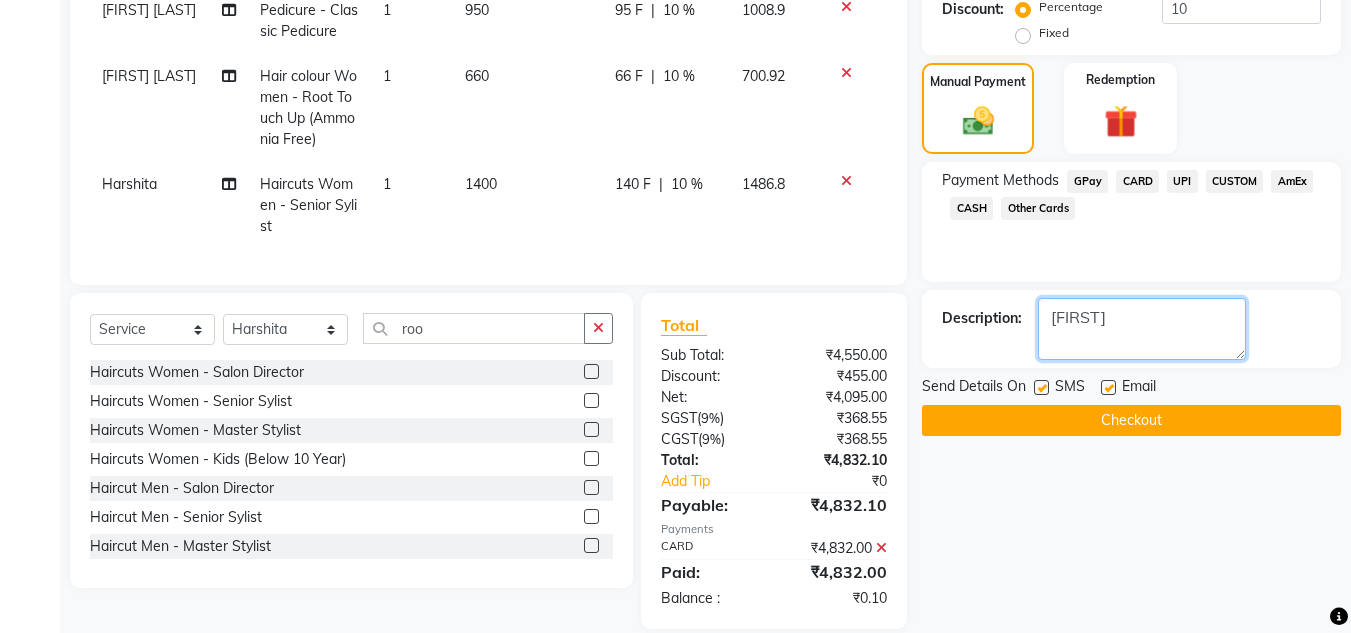 scroll, scrollTop: 491, scrollLeft: 0, axis: vertical 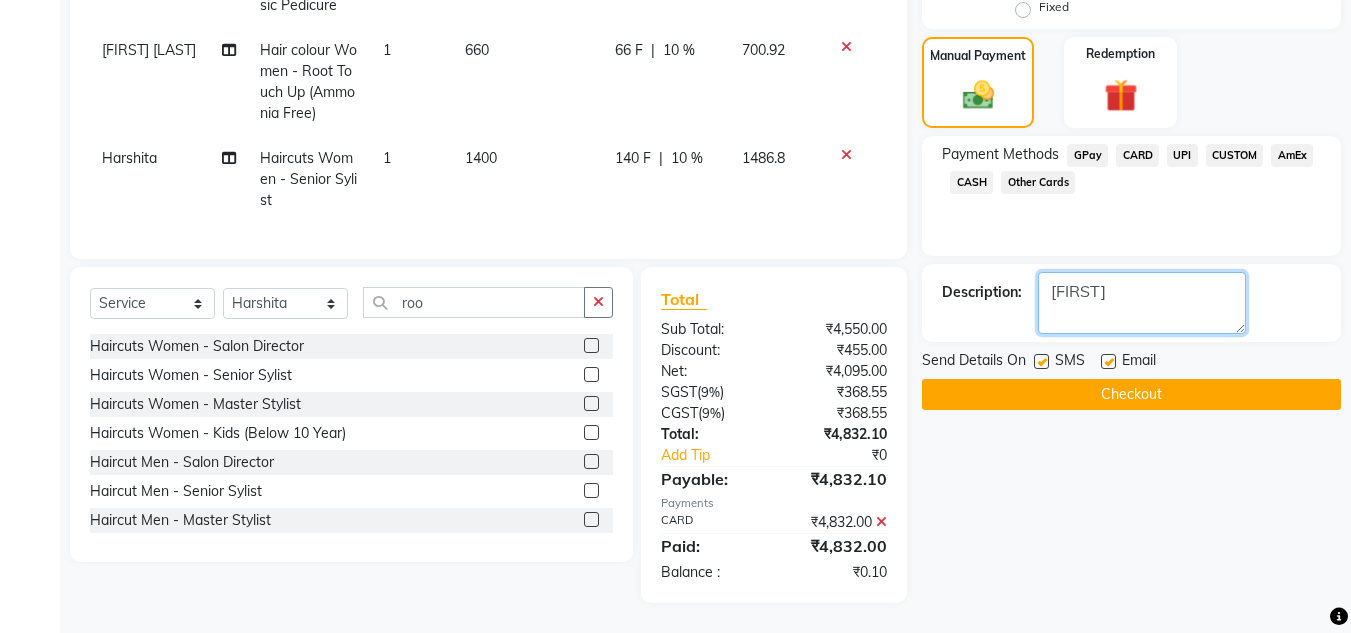 type on "[FIRST]" 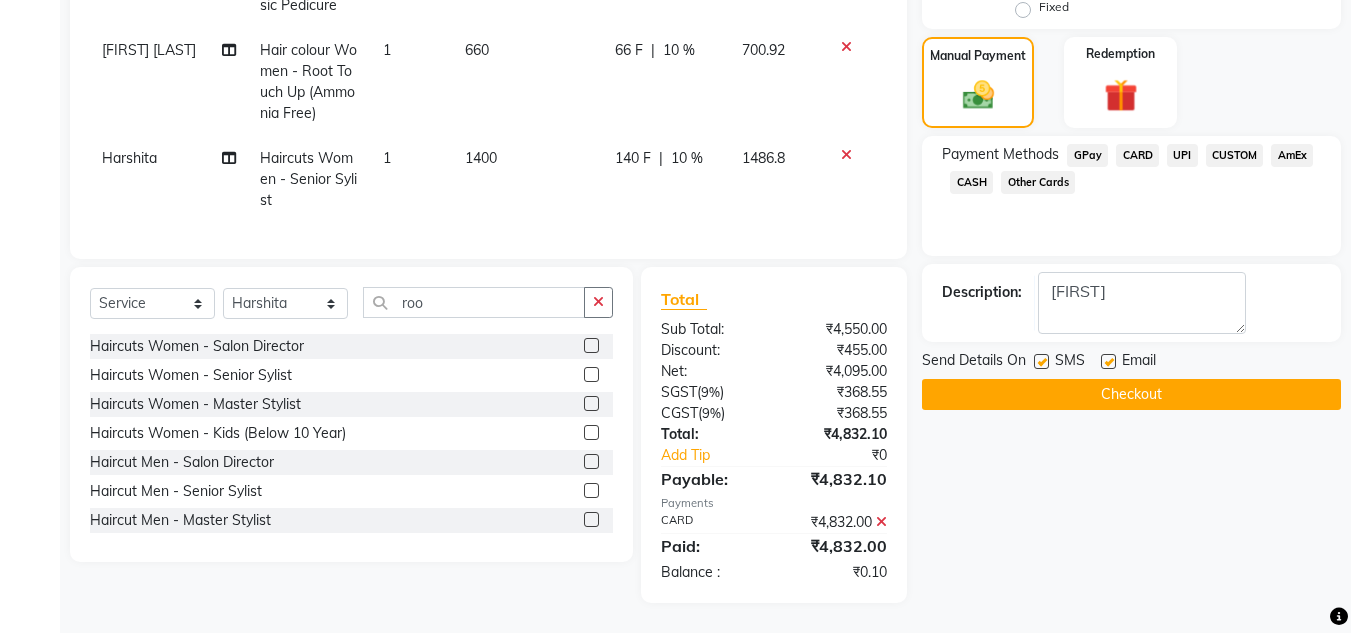 click on "Checkout" 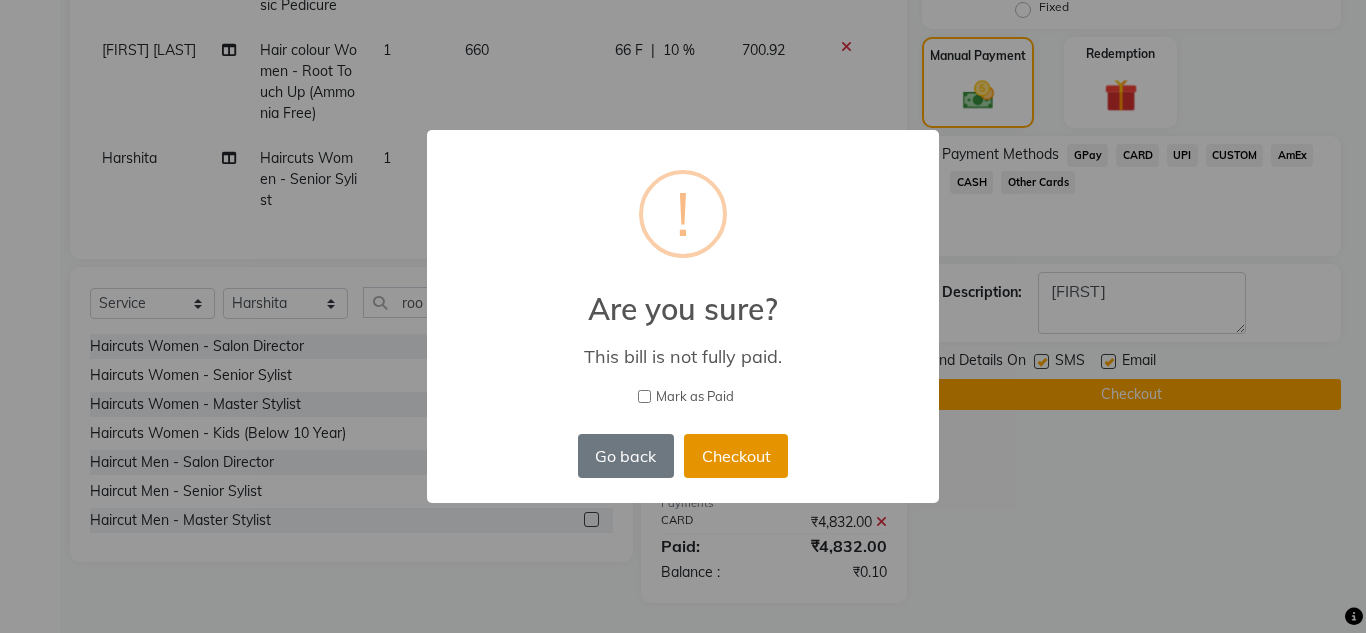 click on "Checkout" at bounding box center (736, 456) 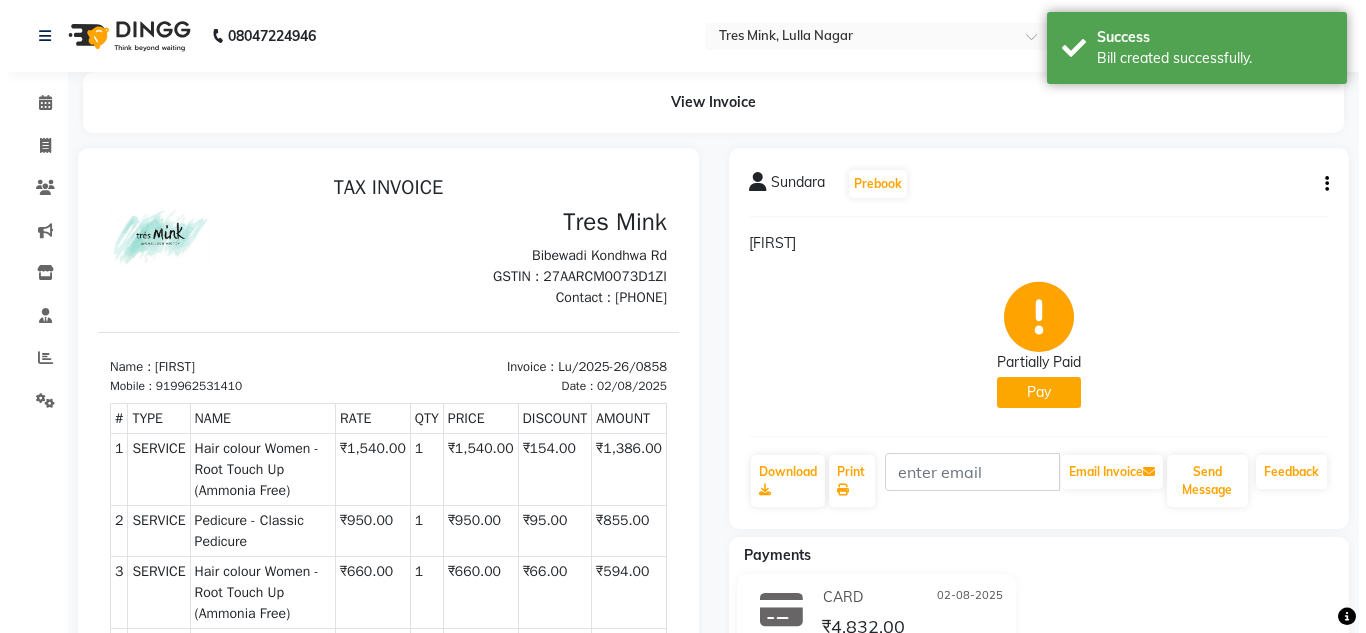 scroll, scrollTop: 0, scrollLeft: 0, axis: both 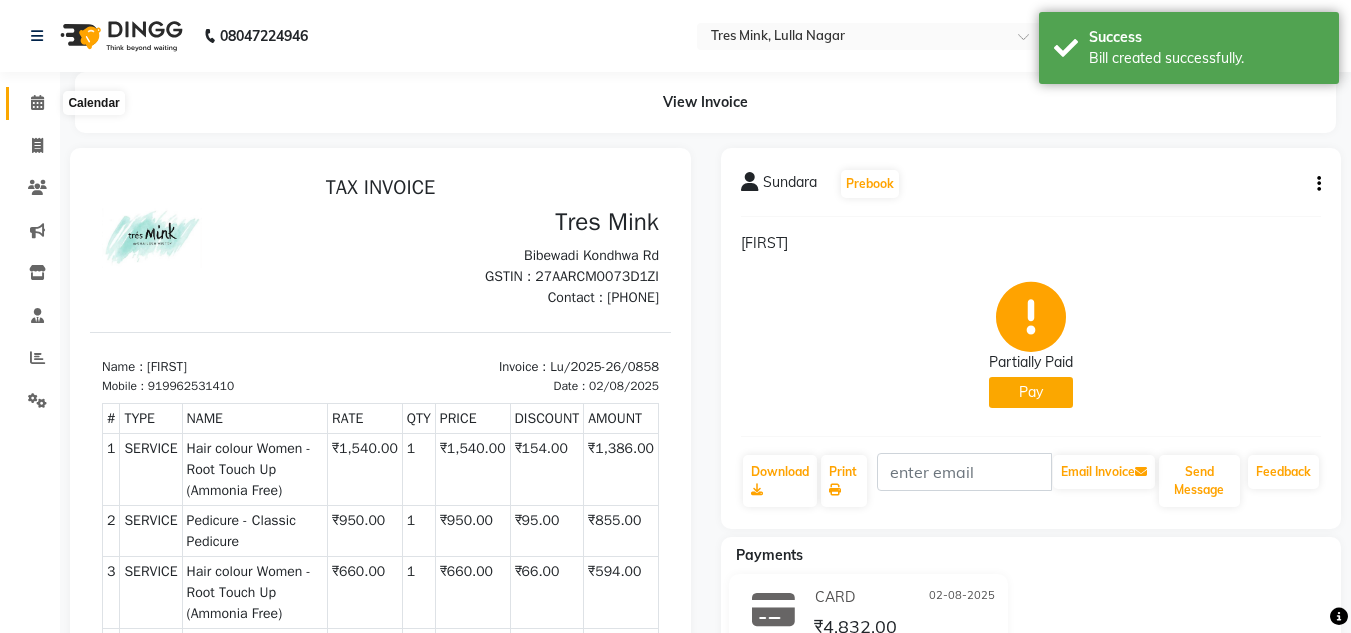 click 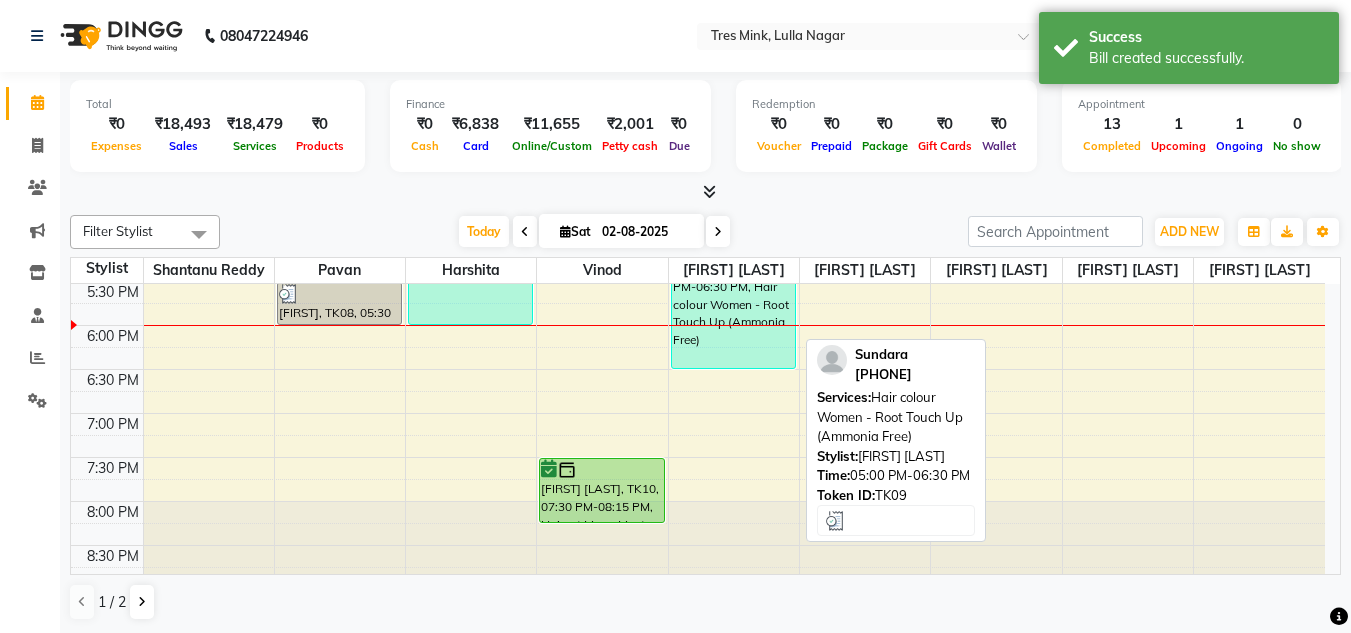 scroll, scrollTop: 853, scrollLeft: 0, axis: vertical 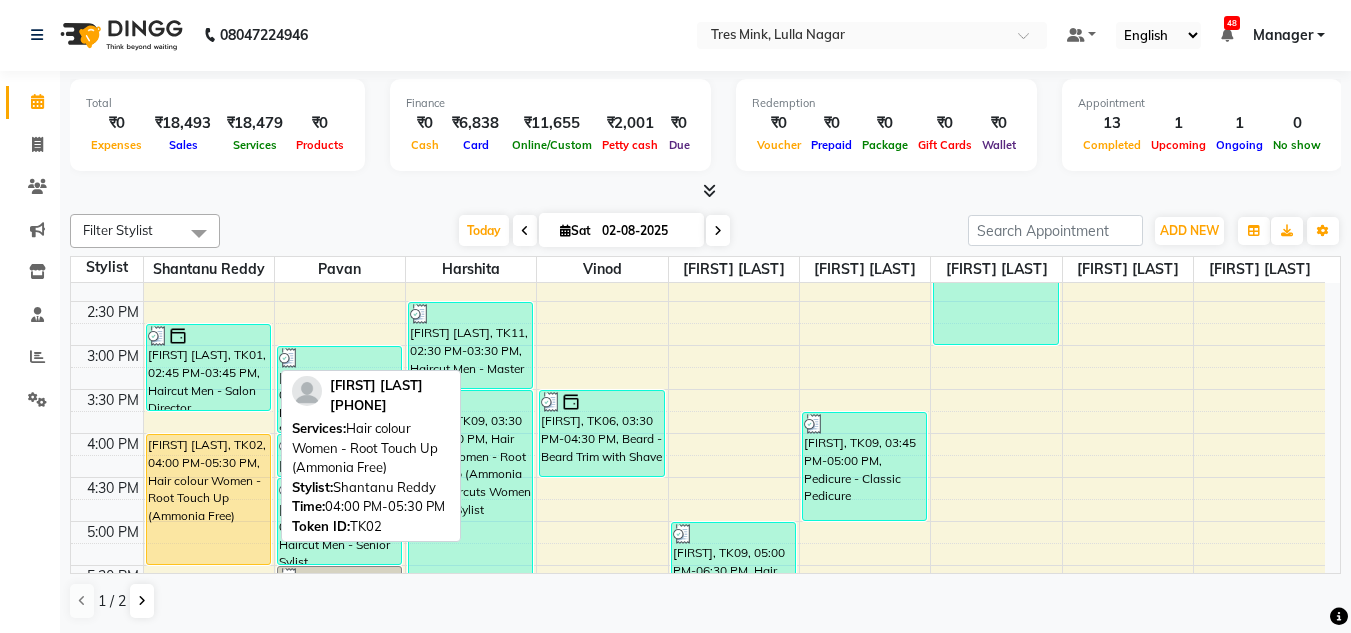 click on "[FIRST] [LAST], TK02, 04:00 PM-05:30 PM, Hair colour Women - Root Touch Up (Ammonia Free)" at bounding box center [208, 499] 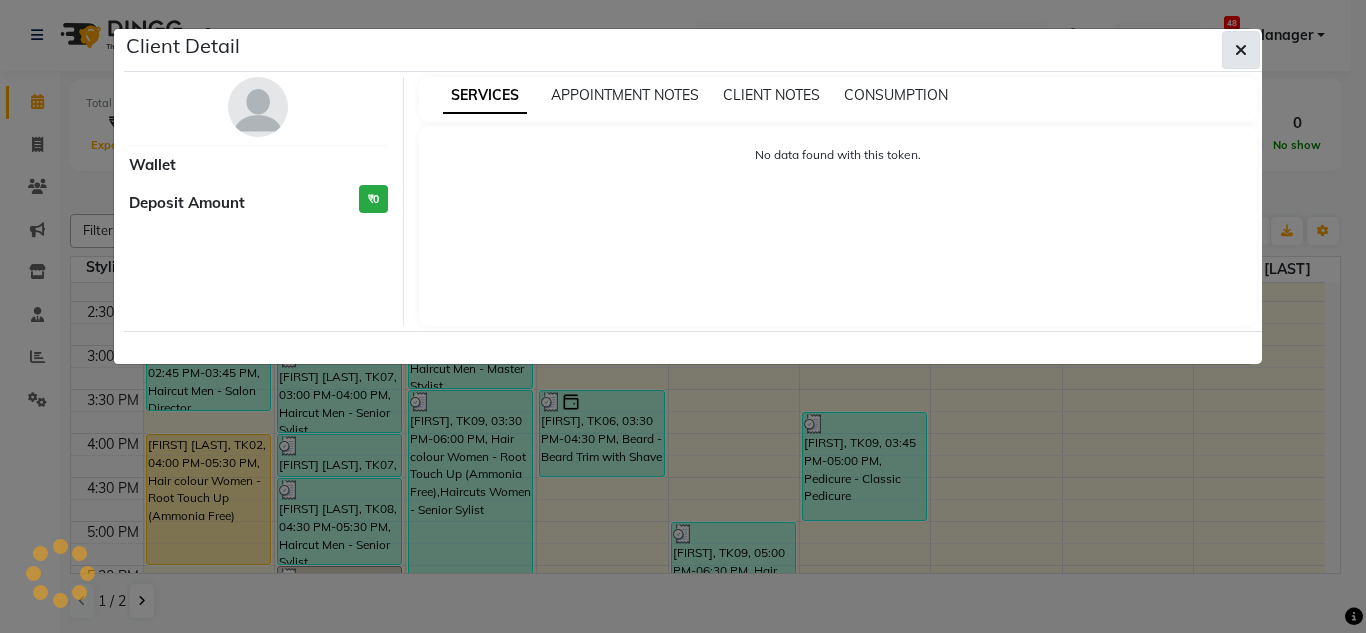 click 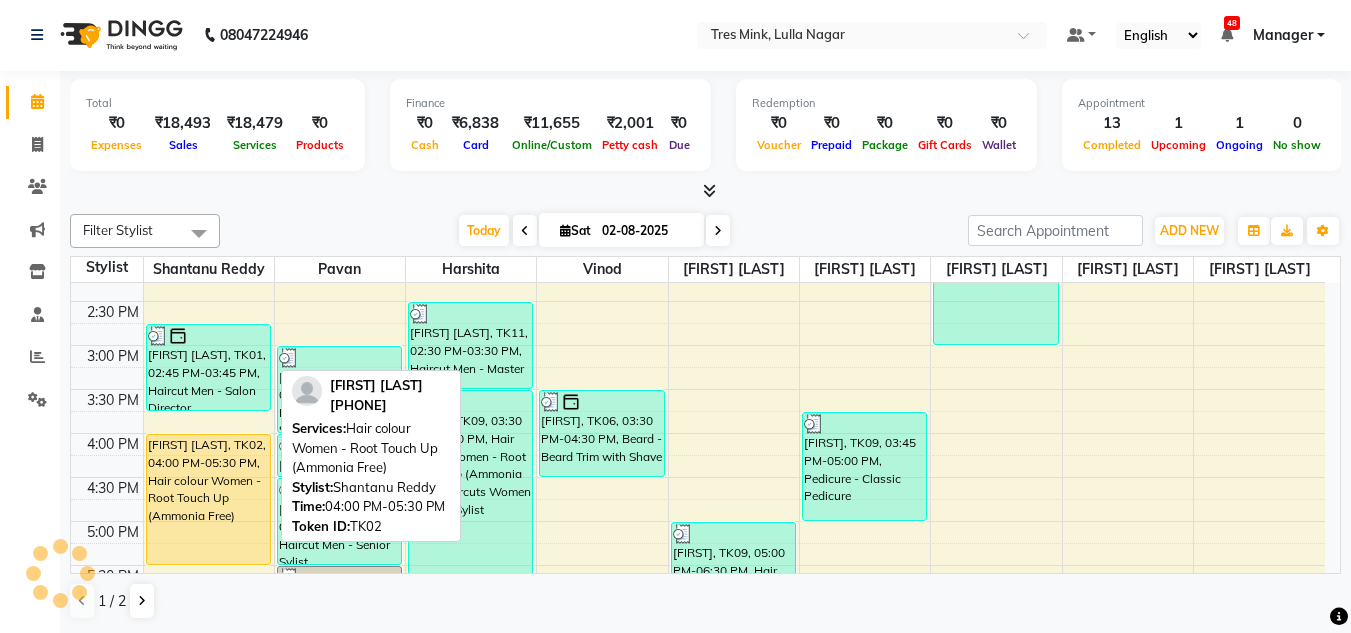 click on "[FIRST] [LAST], TK02, 04:00 PM-05:30 PM, Hair colour Women - Root Touch Up (Ammonia Free)" at bounding box center (208, 499) 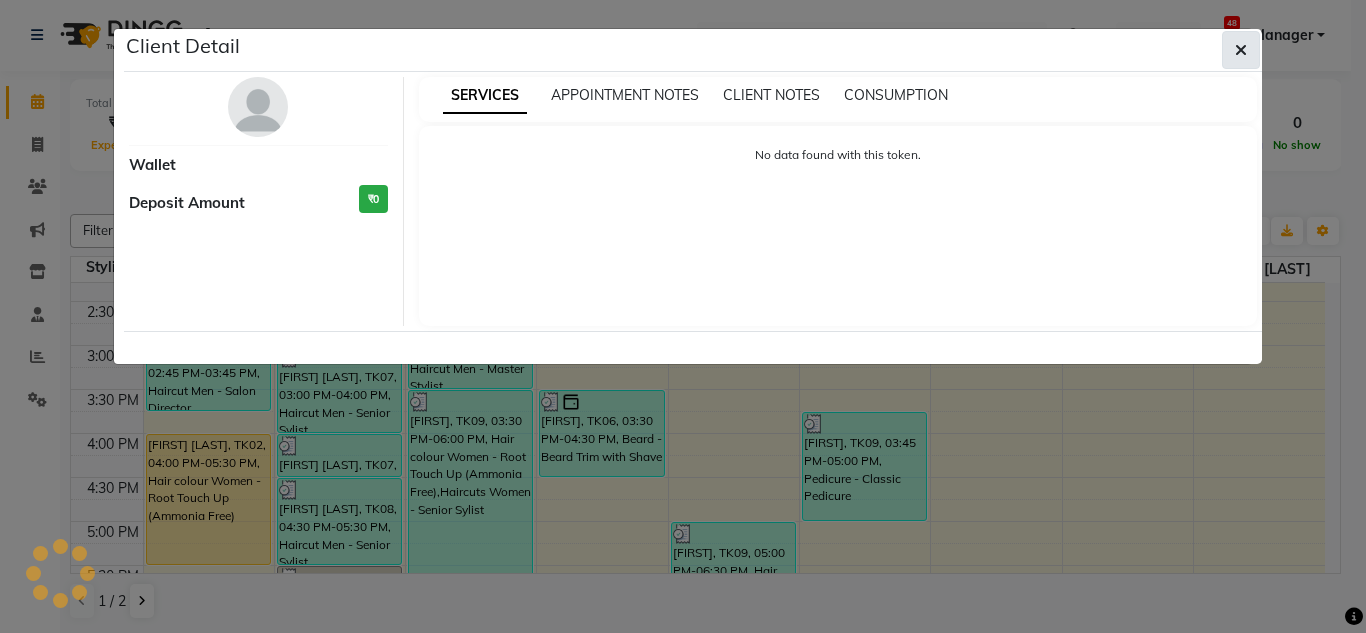 click 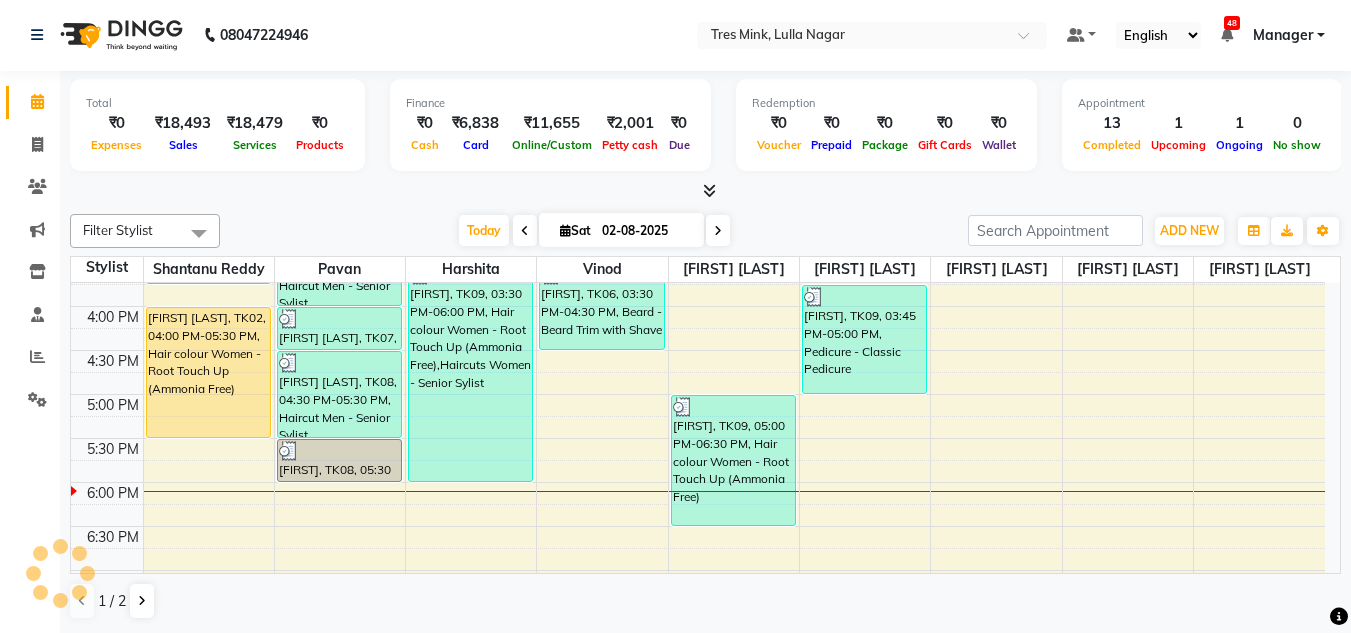 scroll, scrollTop: 653, scrollLeft: 0, axis: vertical 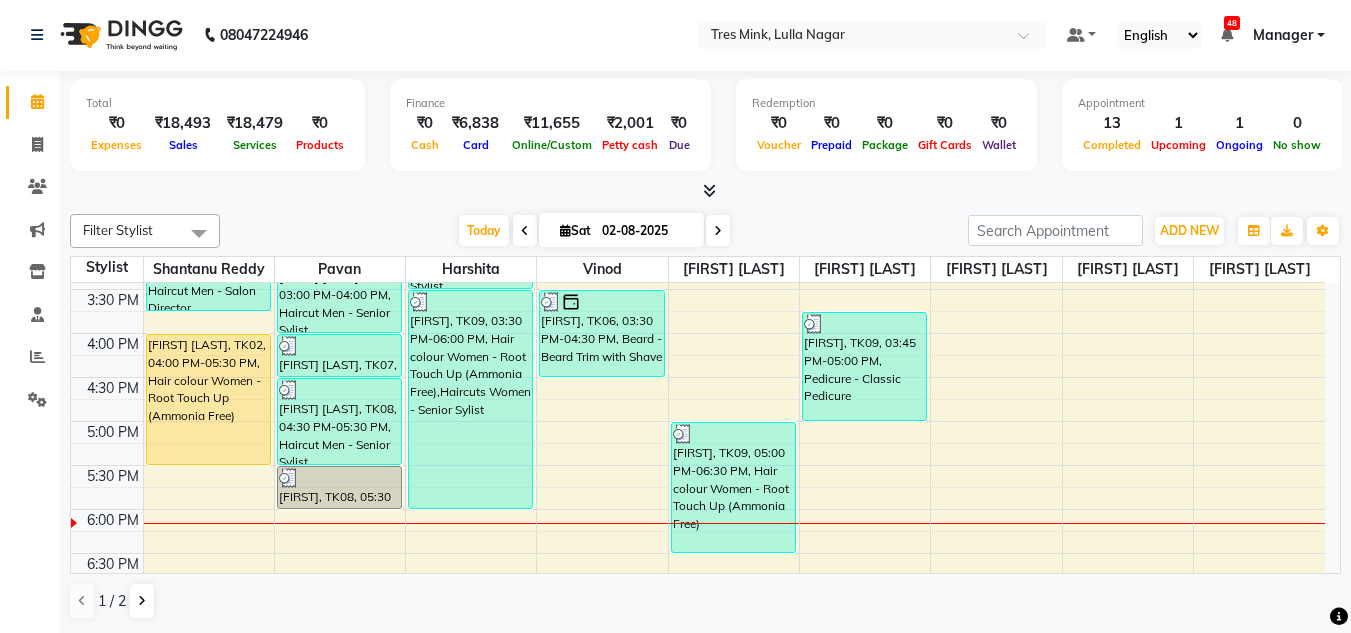 click on "Today  Sat 02-08-2025" at bounding box center [594, 231] 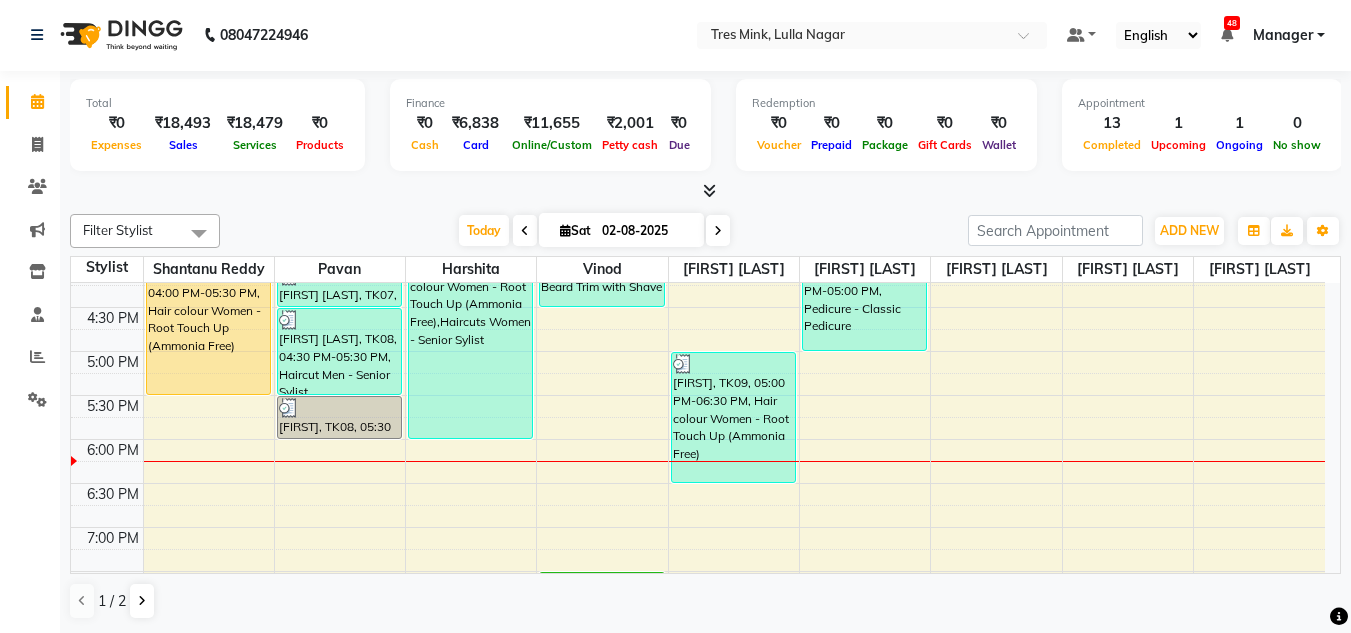 scroll, scrollTop: 853, scrollLeft: 0, axis: vertical 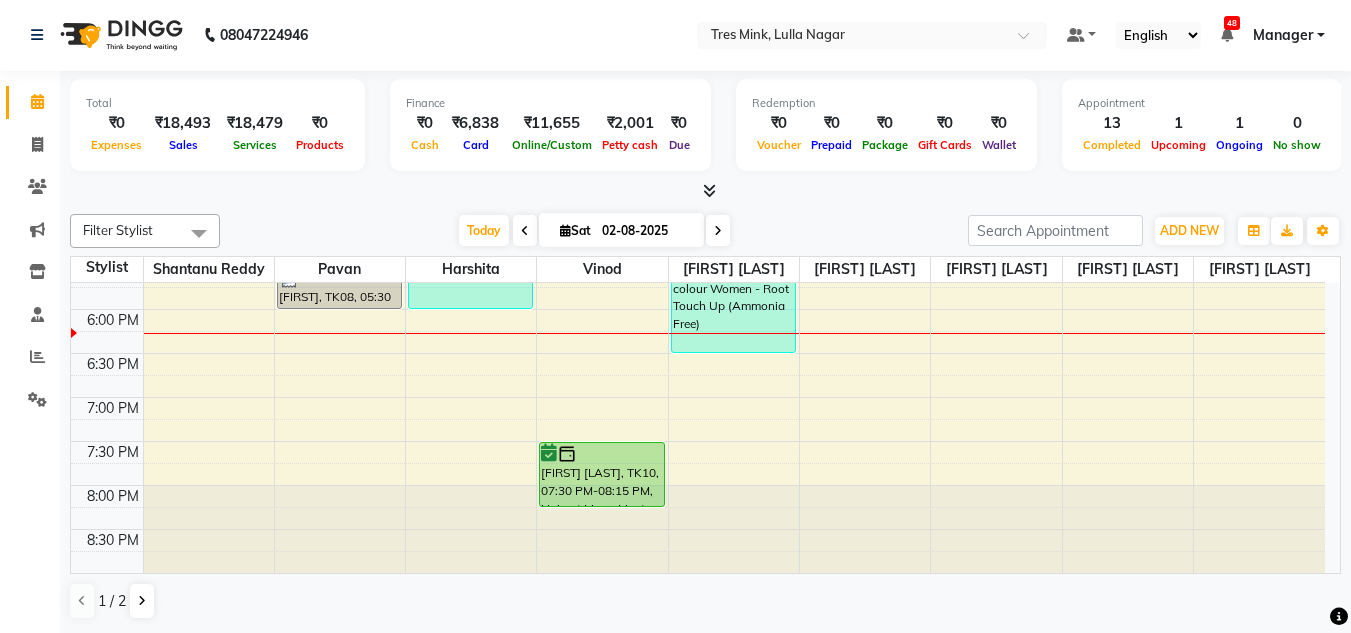 click at bounding box center [718, 230] 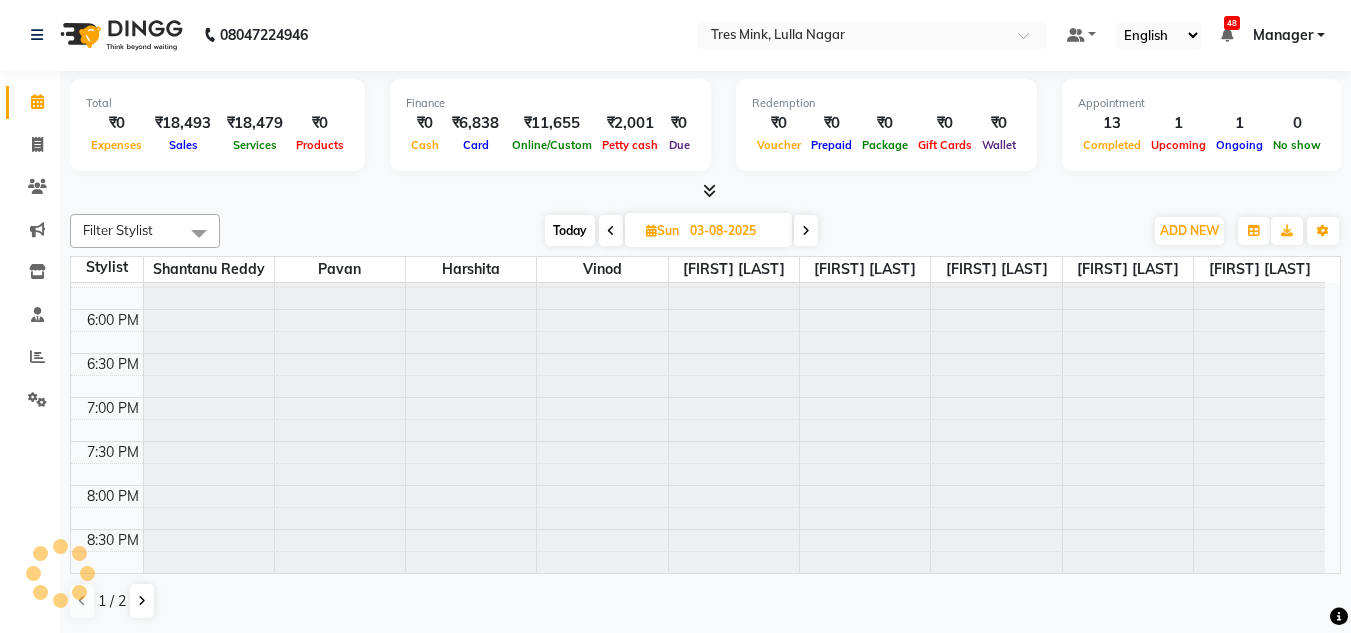 scroll, scrollTop: 0, scrollLeft: 0, axis: both 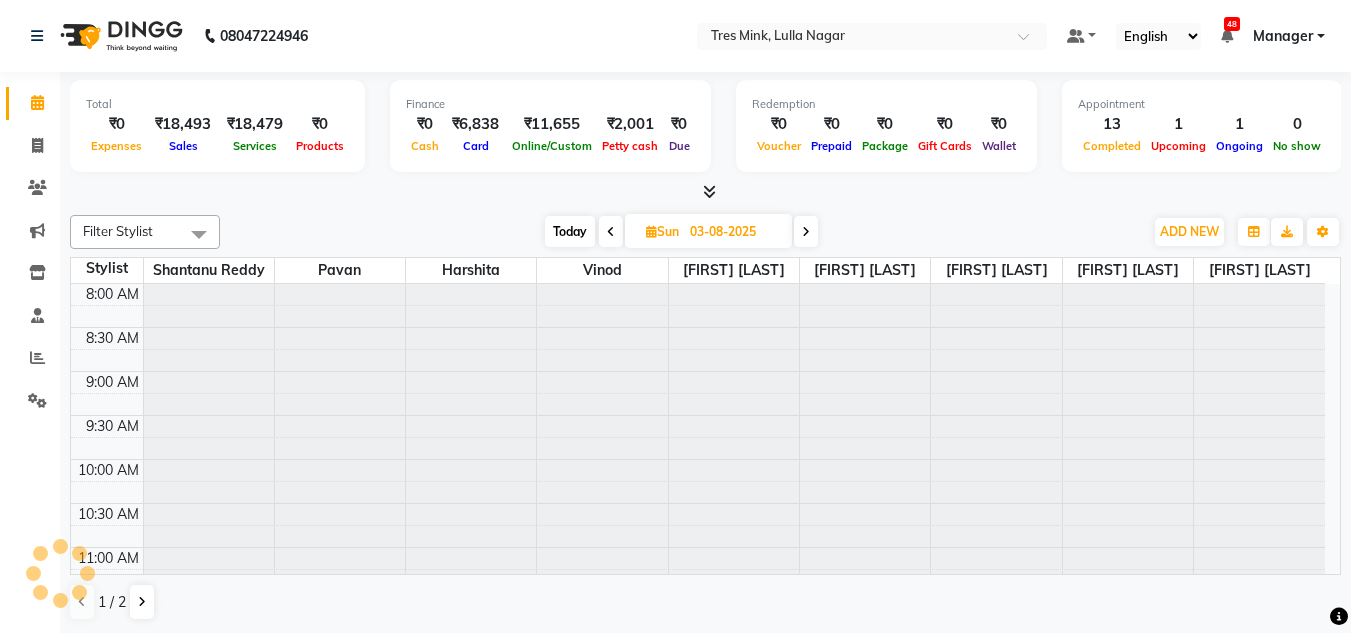 click at bounding box center [734, 284] 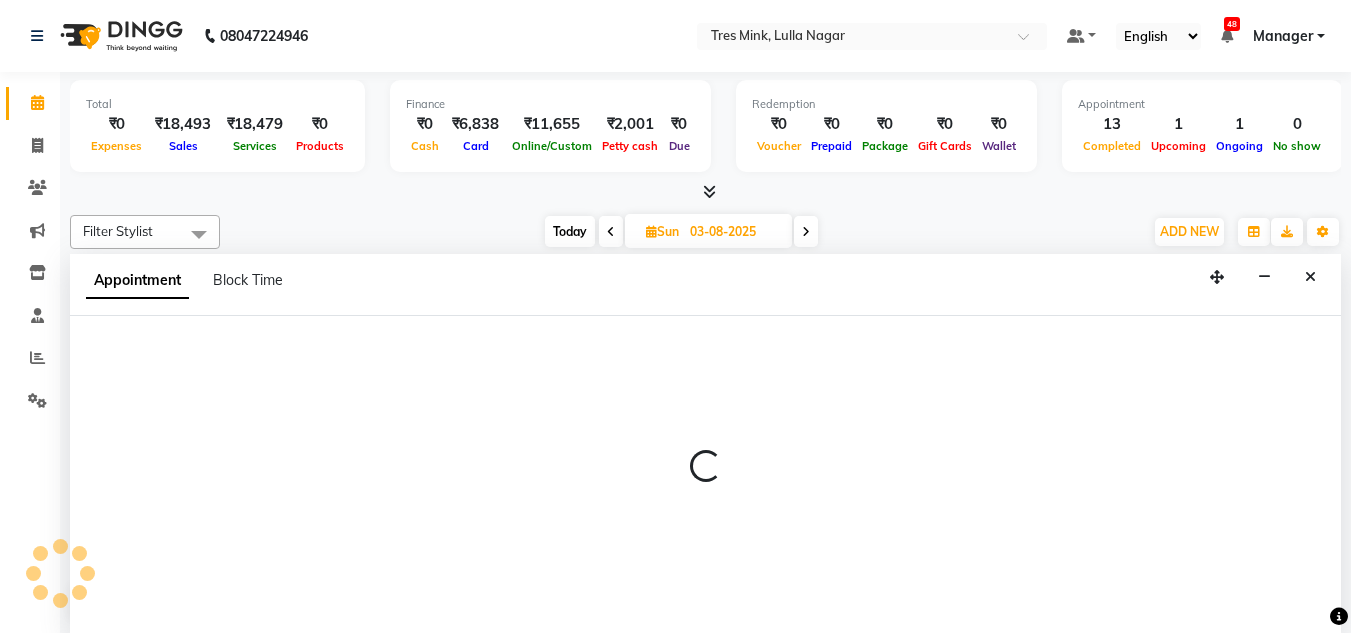 scroll, scrollTop: 1, scrollLeft: 0, axis: vertical 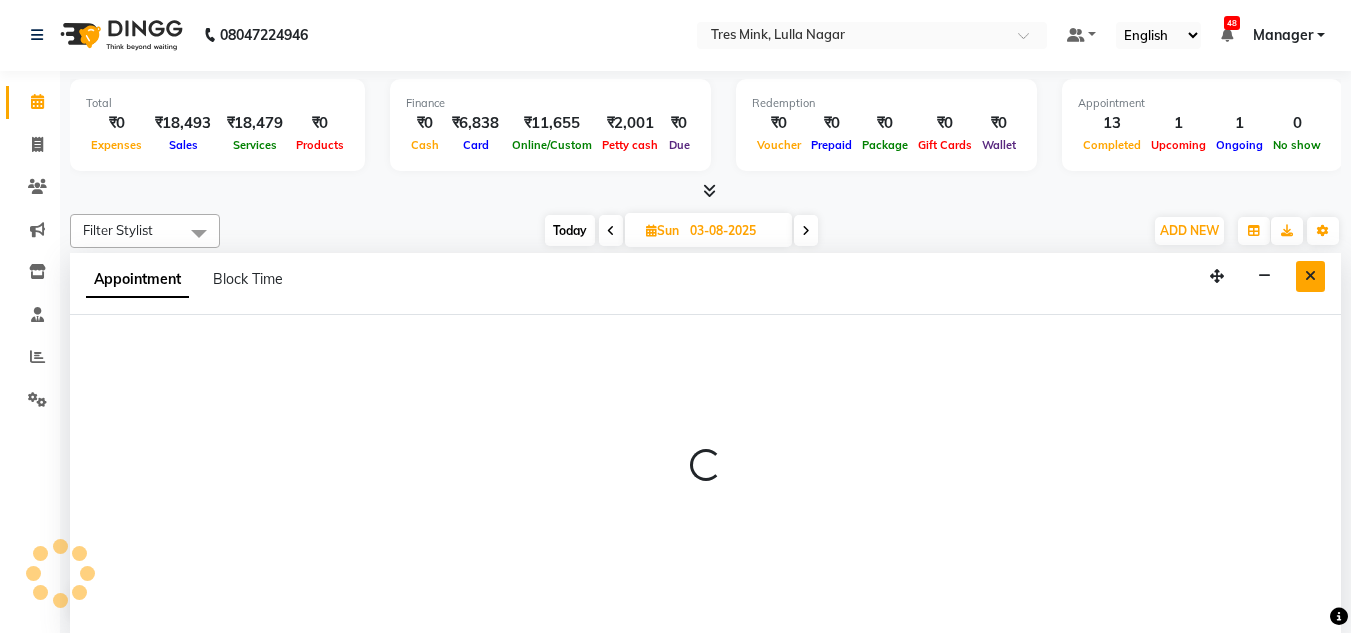 click at bounding box center [1310, 276] 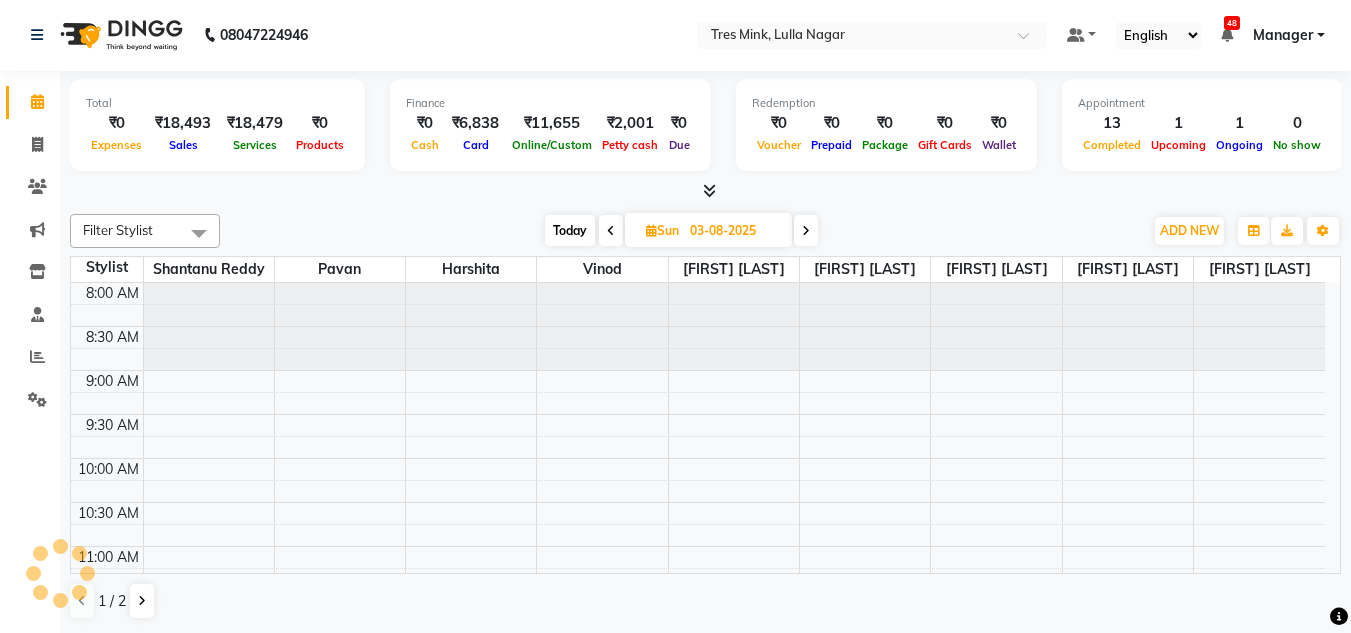 scroll, scrollTop: 853, scrollLeft: 0, axis: vertical 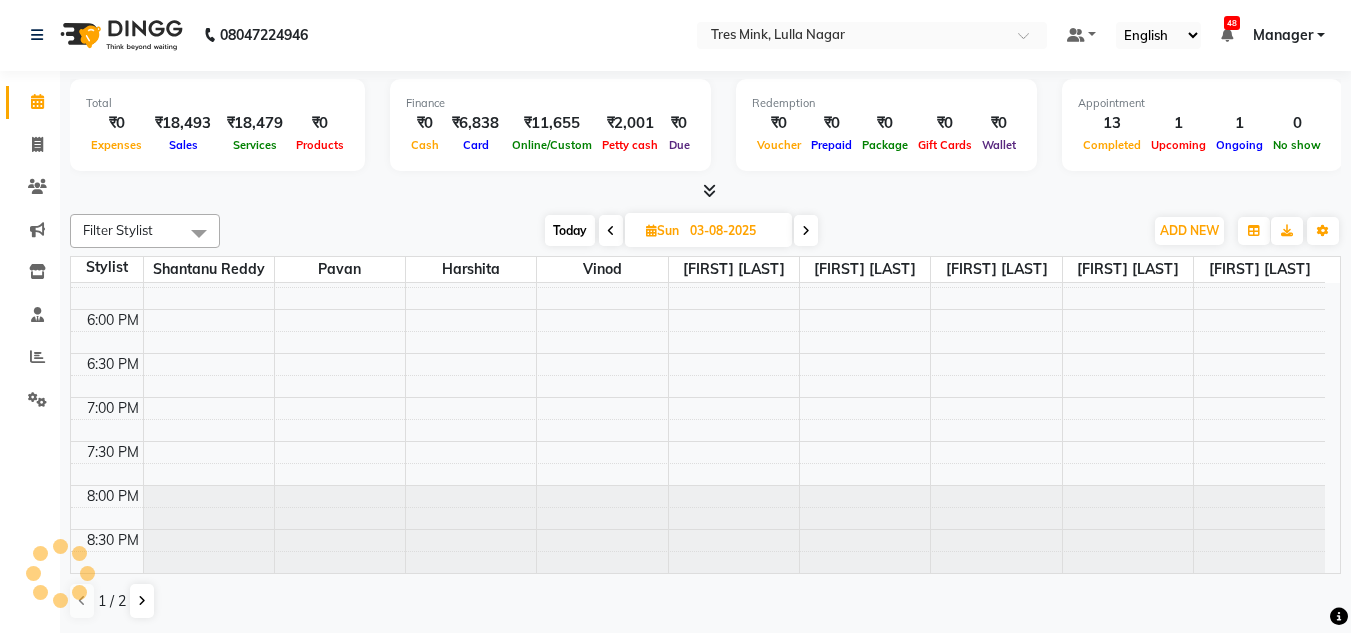 click on "Today  Sun 03-08-2025" at bounding box center (681, 231) 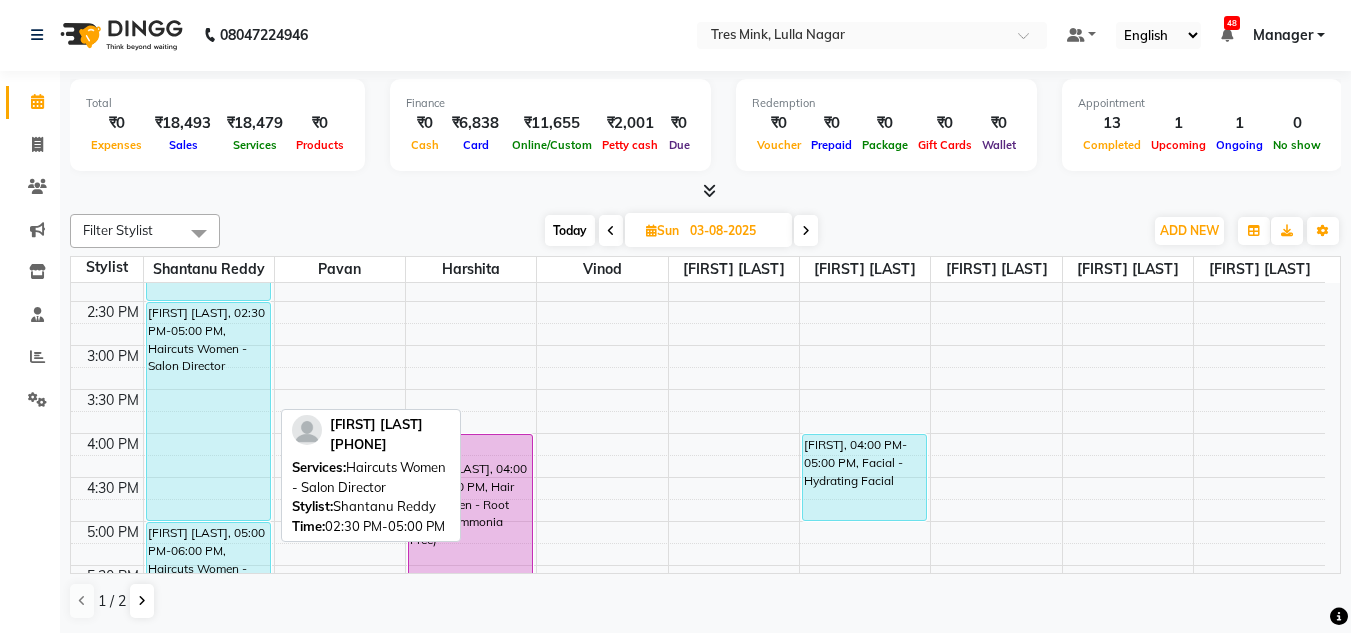 scroll, scrollTop: 0, scrollLeft: 0, axis: both 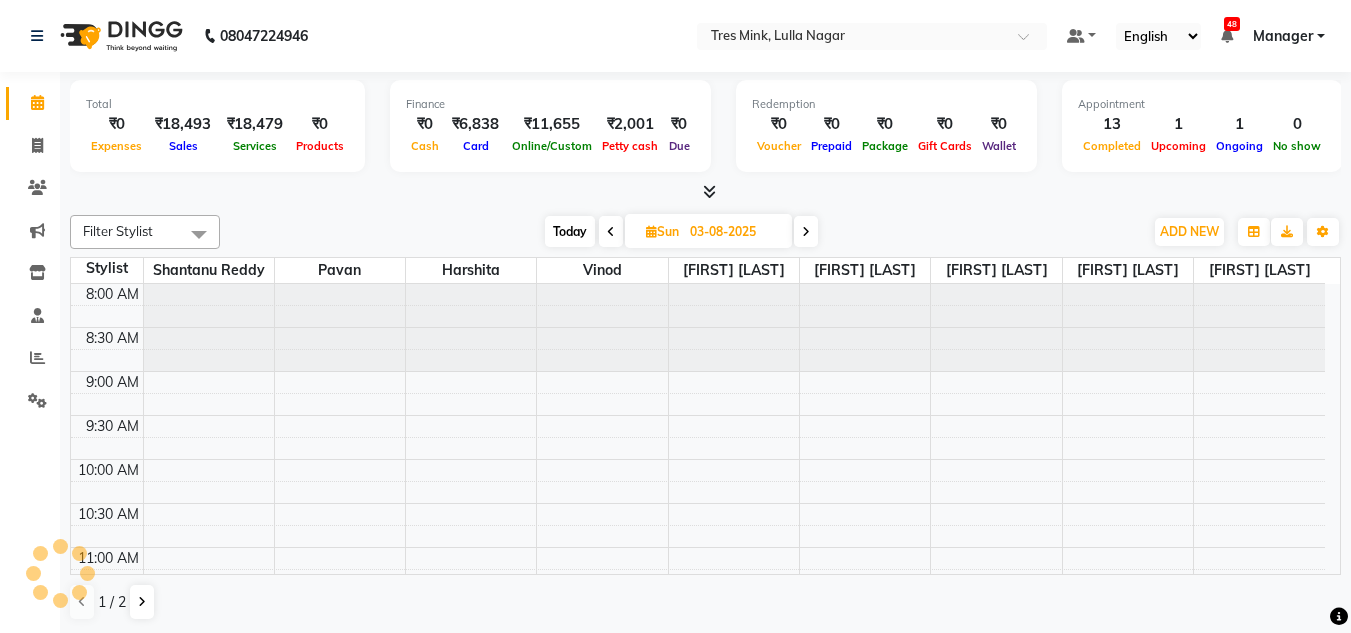 click on "Today" at bounding box center (570, 231) 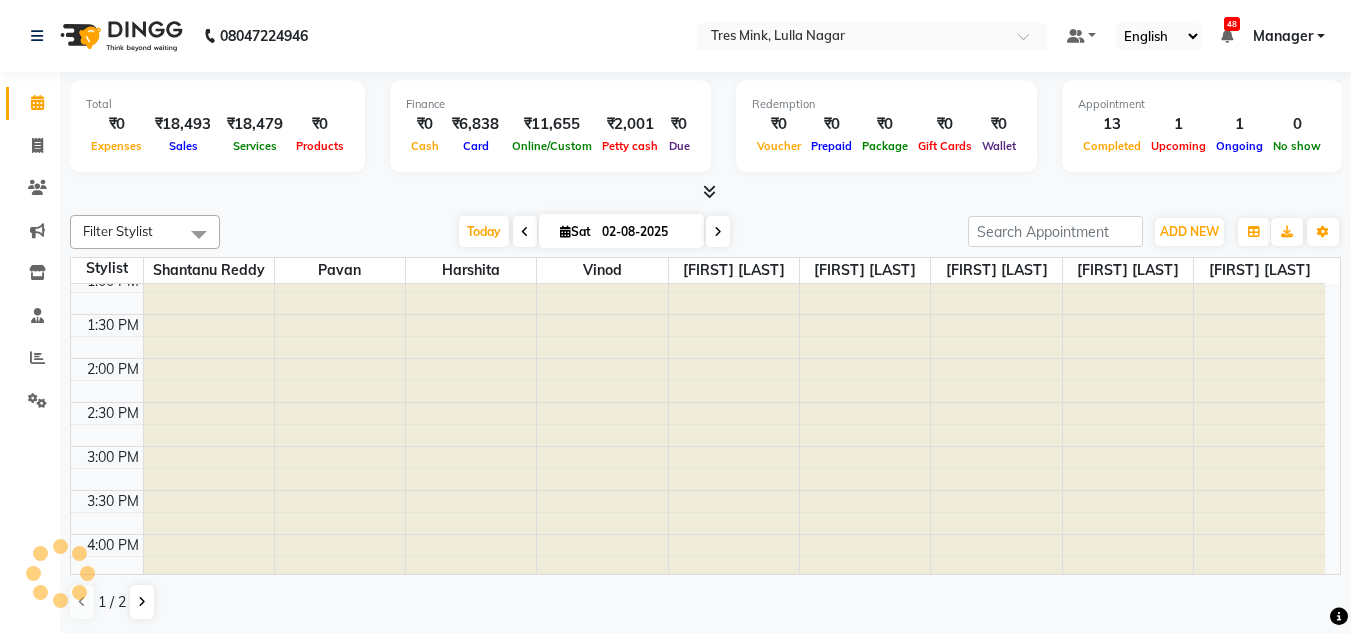 scroll, scrollTop: 262, scrollLeft: 0, axis: vertical 